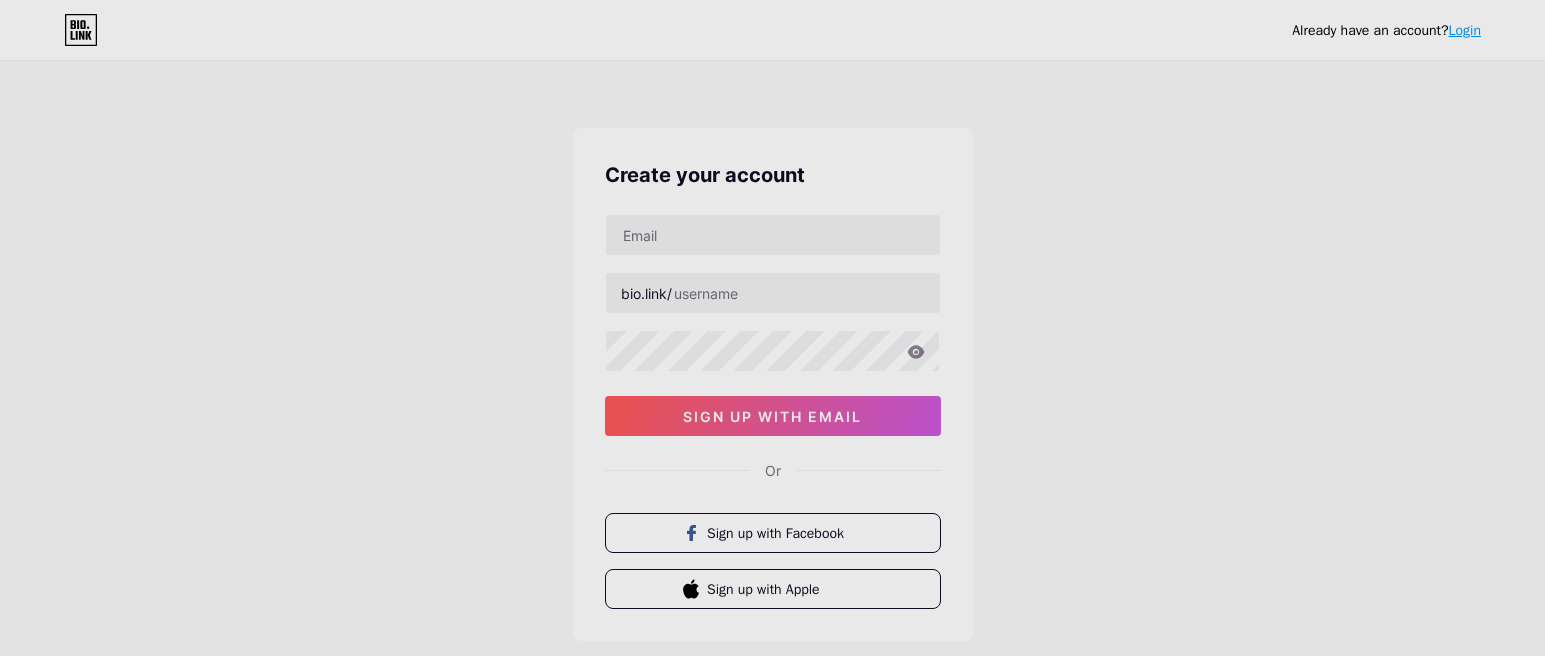 click at bounding box center (773, 235) 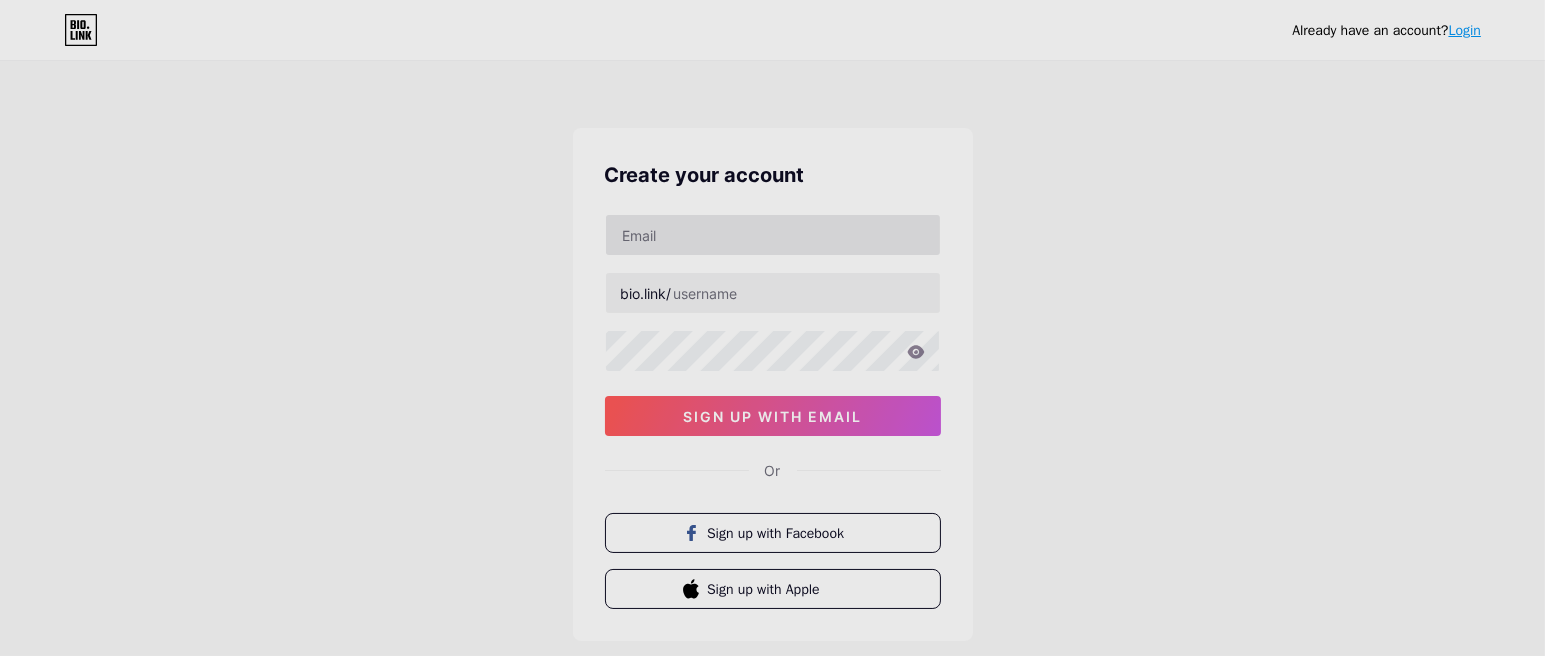 type on "[EMAIL]" 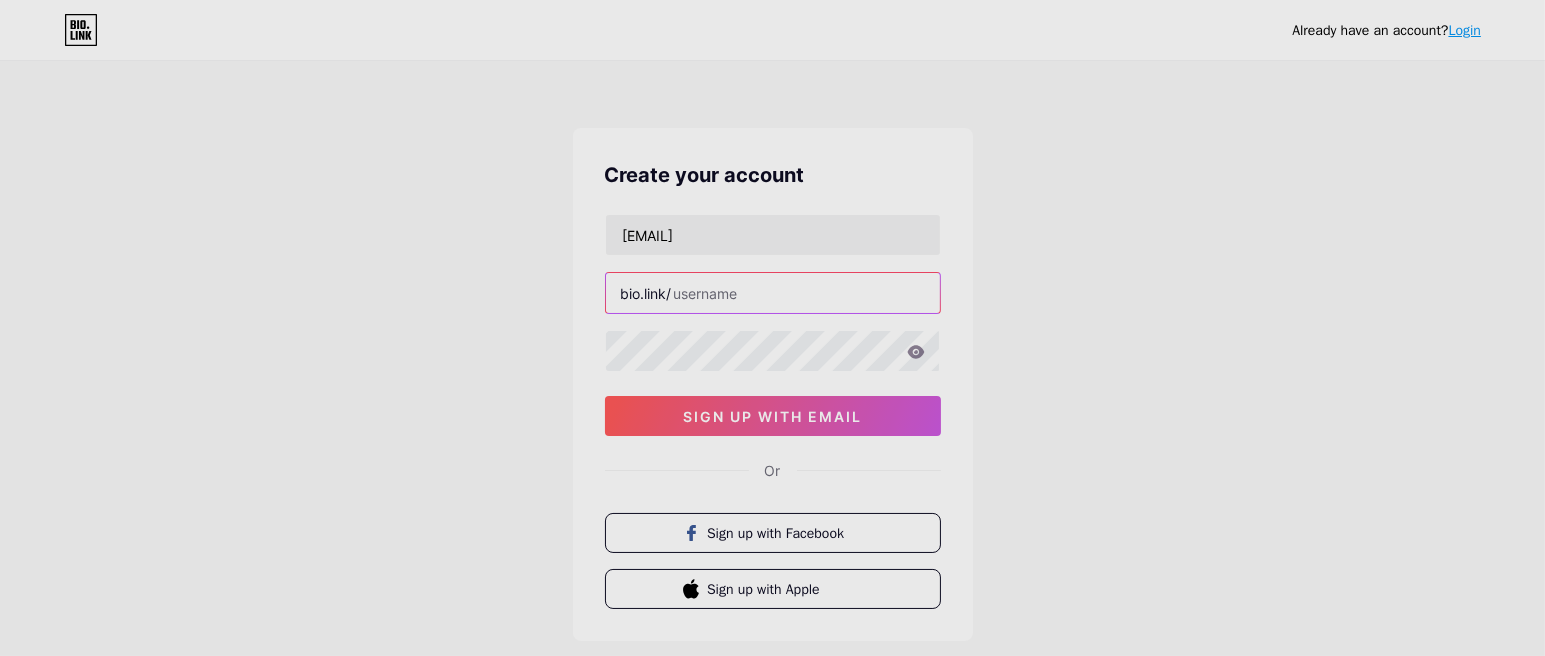click at bounding box center (773, 293) 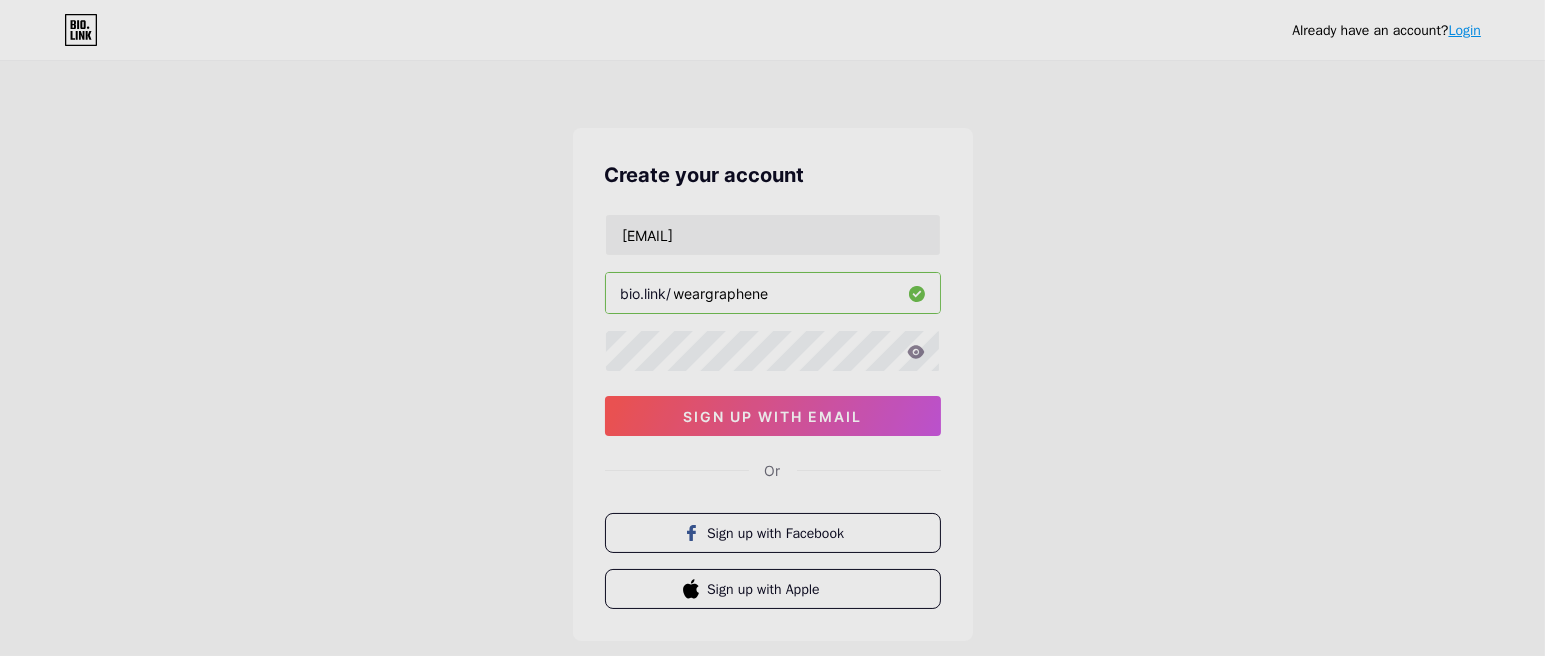 type on "weargraphene" 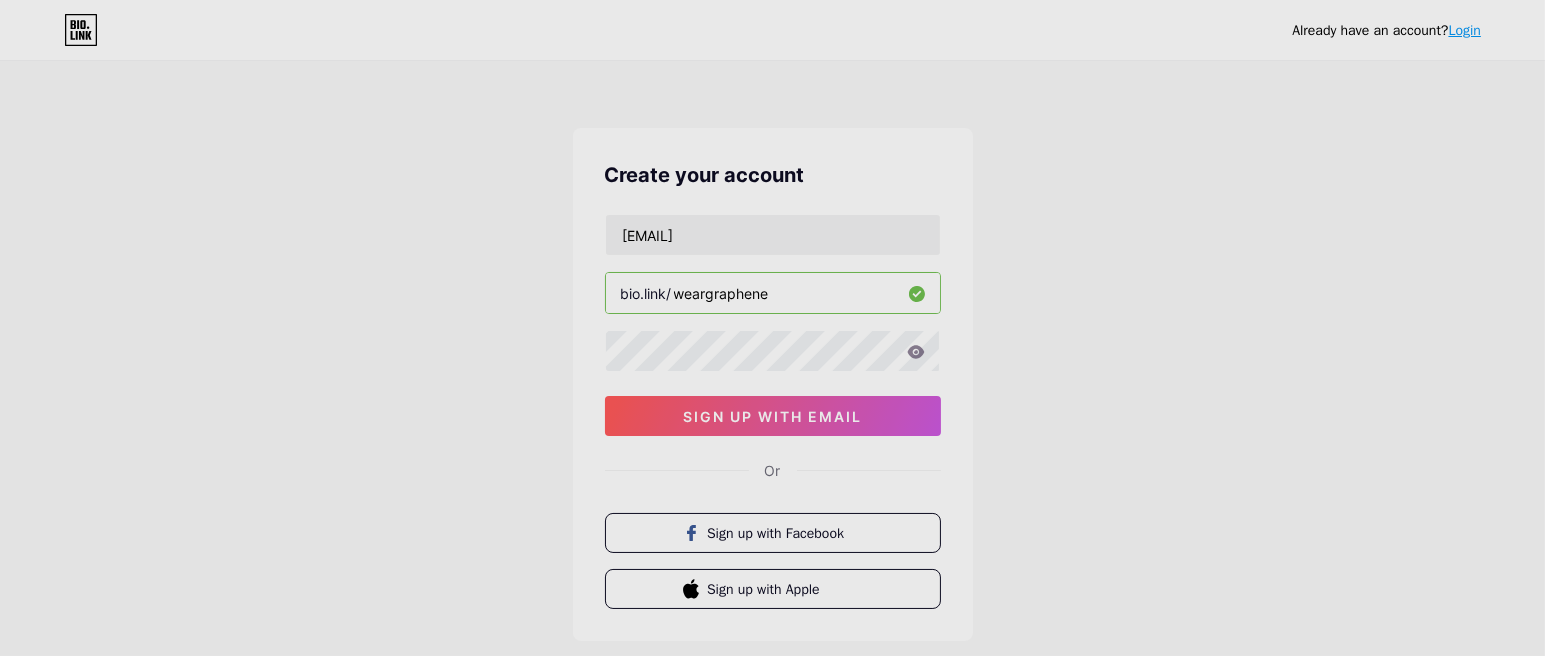 click on "[EMAIL] bio.link/ [WEBSITE] [URL_HASH]" at bounding box center [773, 325] 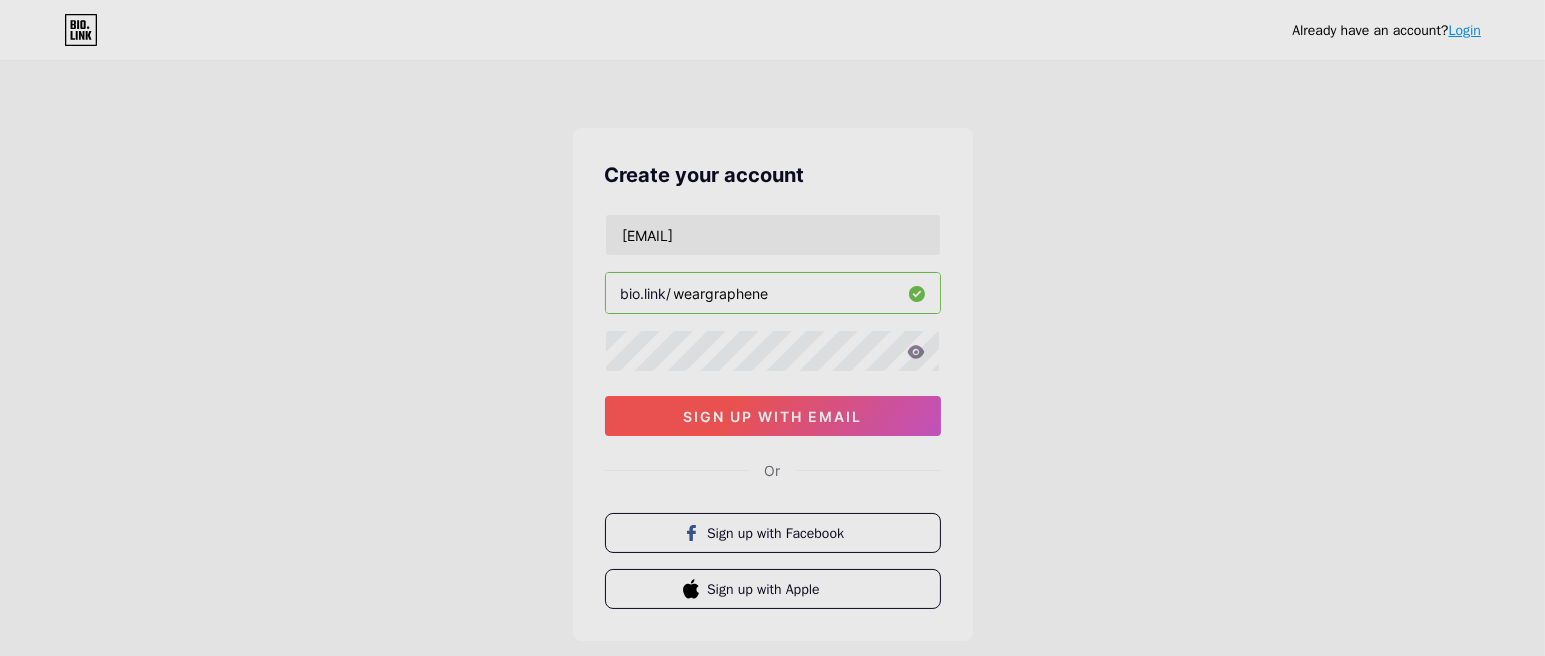 click on "sign up with email" at bounding box center (773, 416) 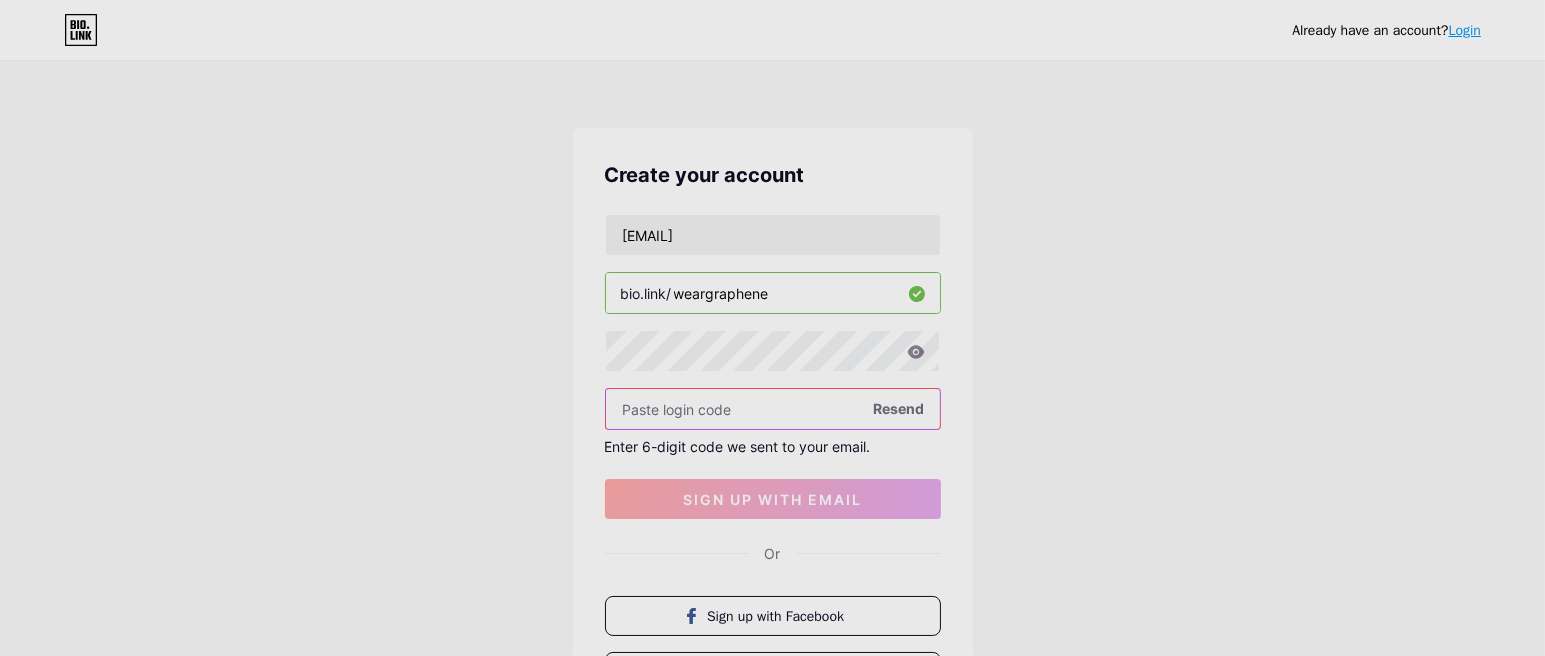 paste on "763124" 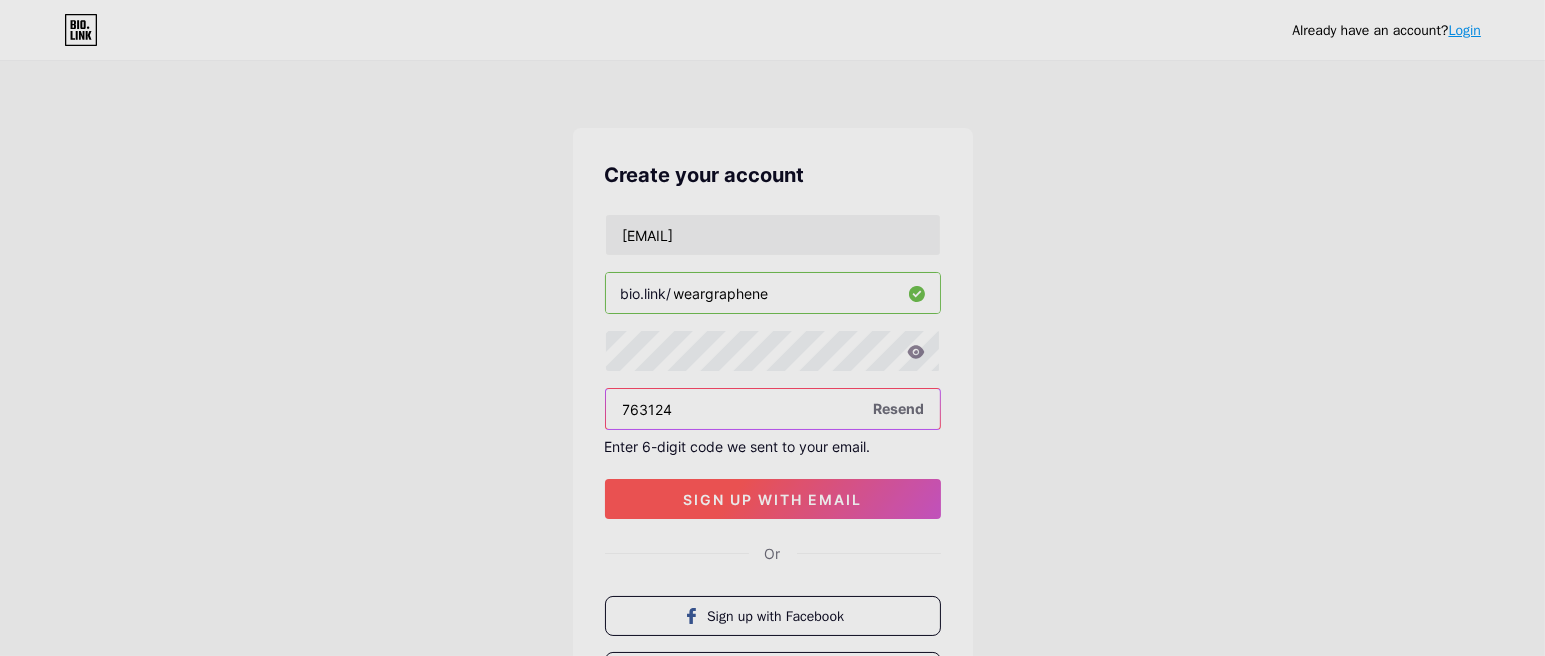 type on "763124" 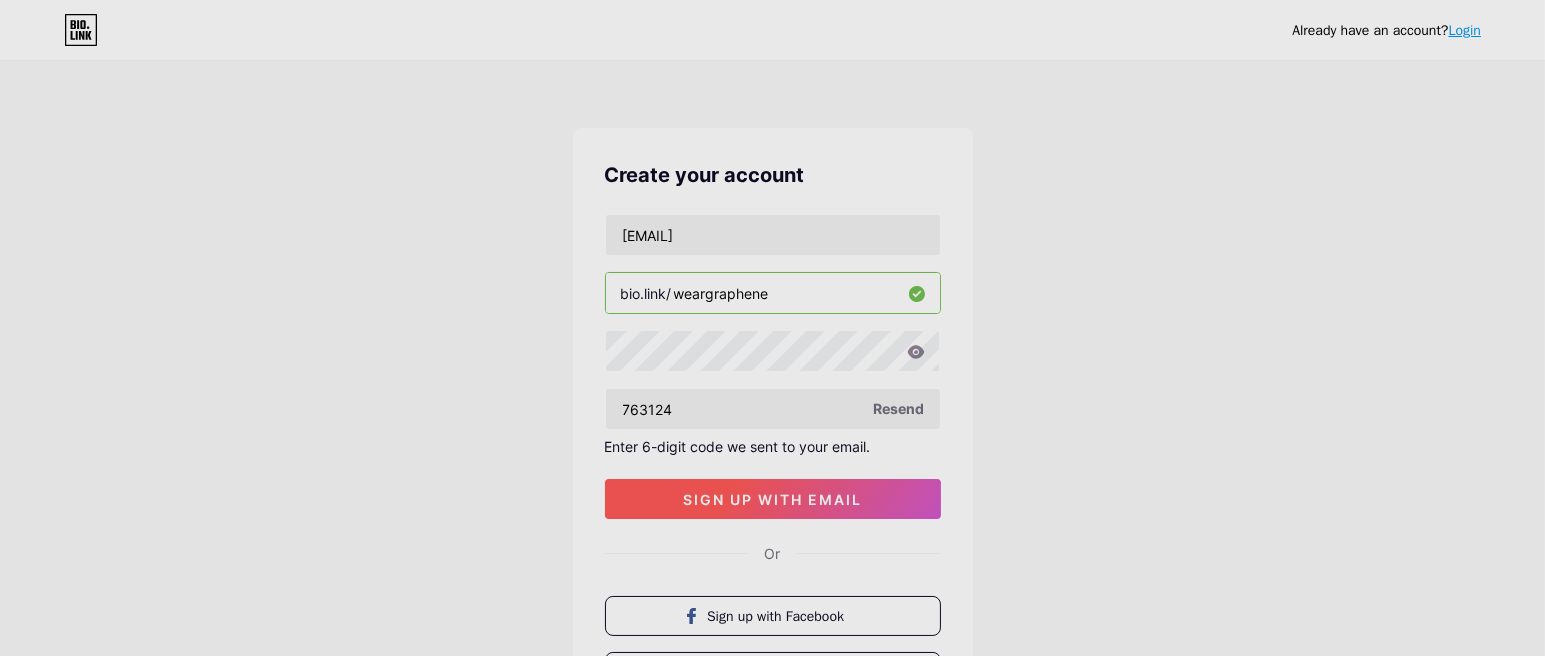 click on "sign up with email" at bounding box center [772, 499] 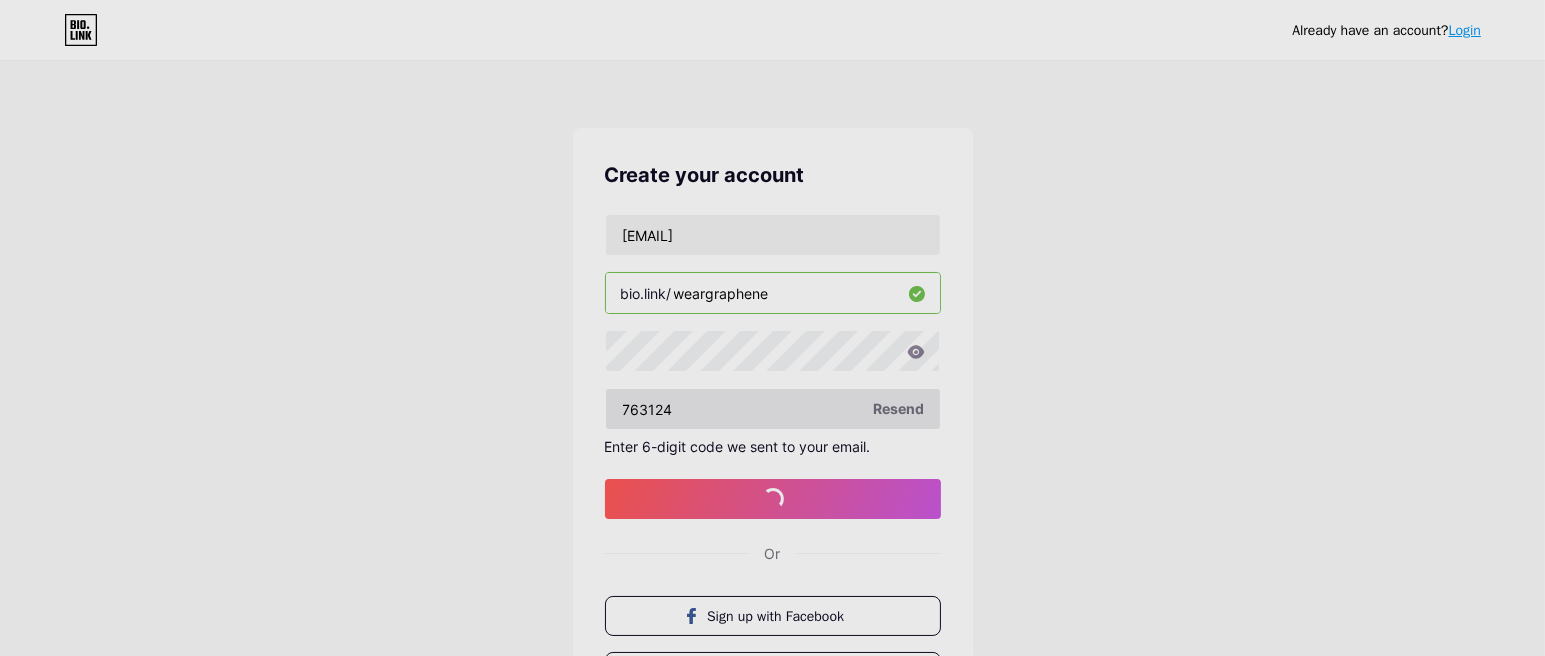 type 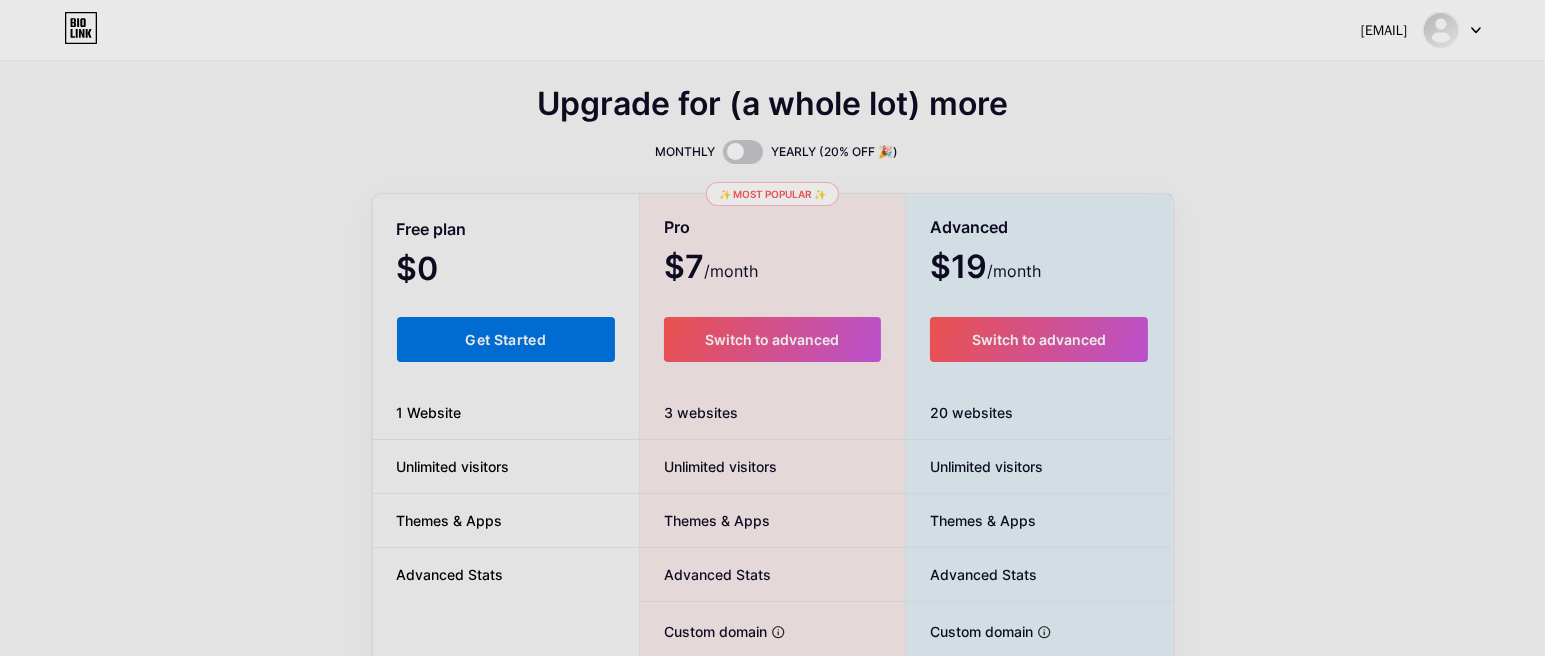 click on "Get Started" at bounding box center [505, 339] 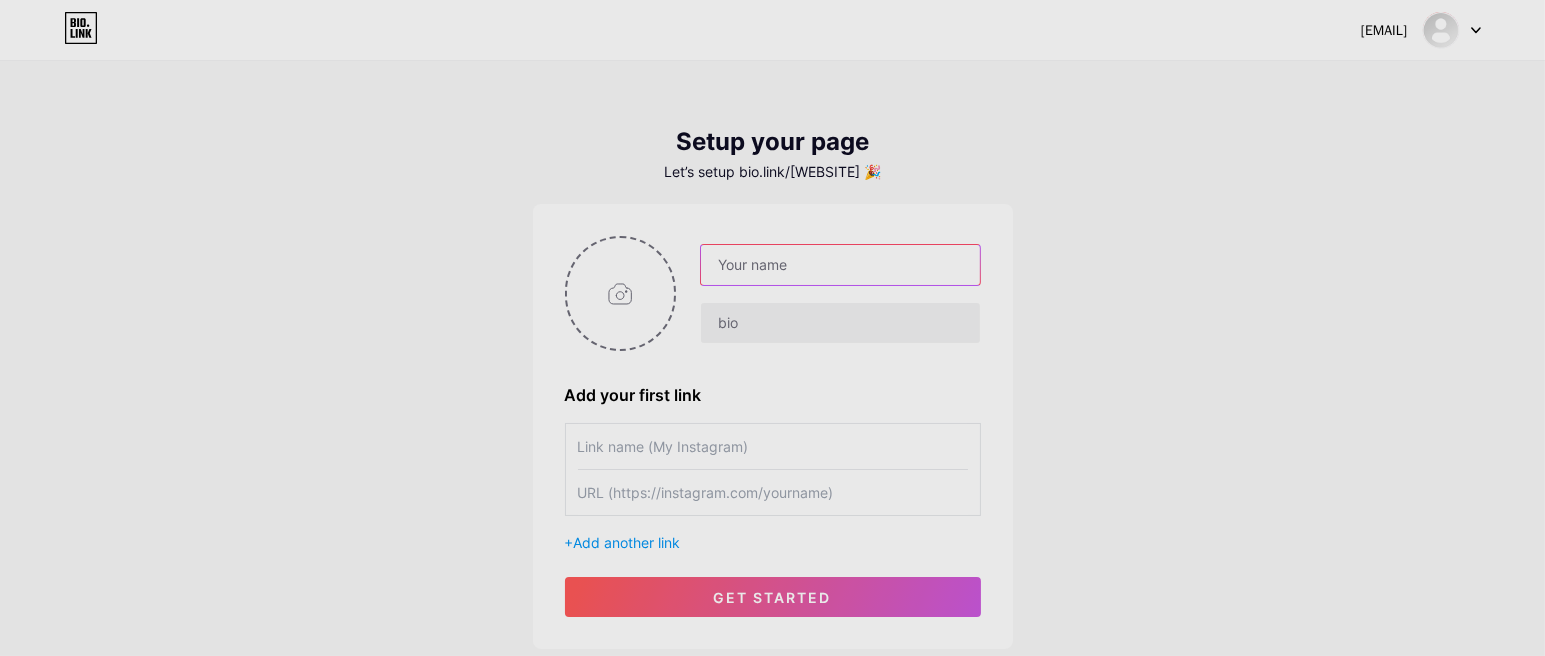 click at bounding box center [840, 265] 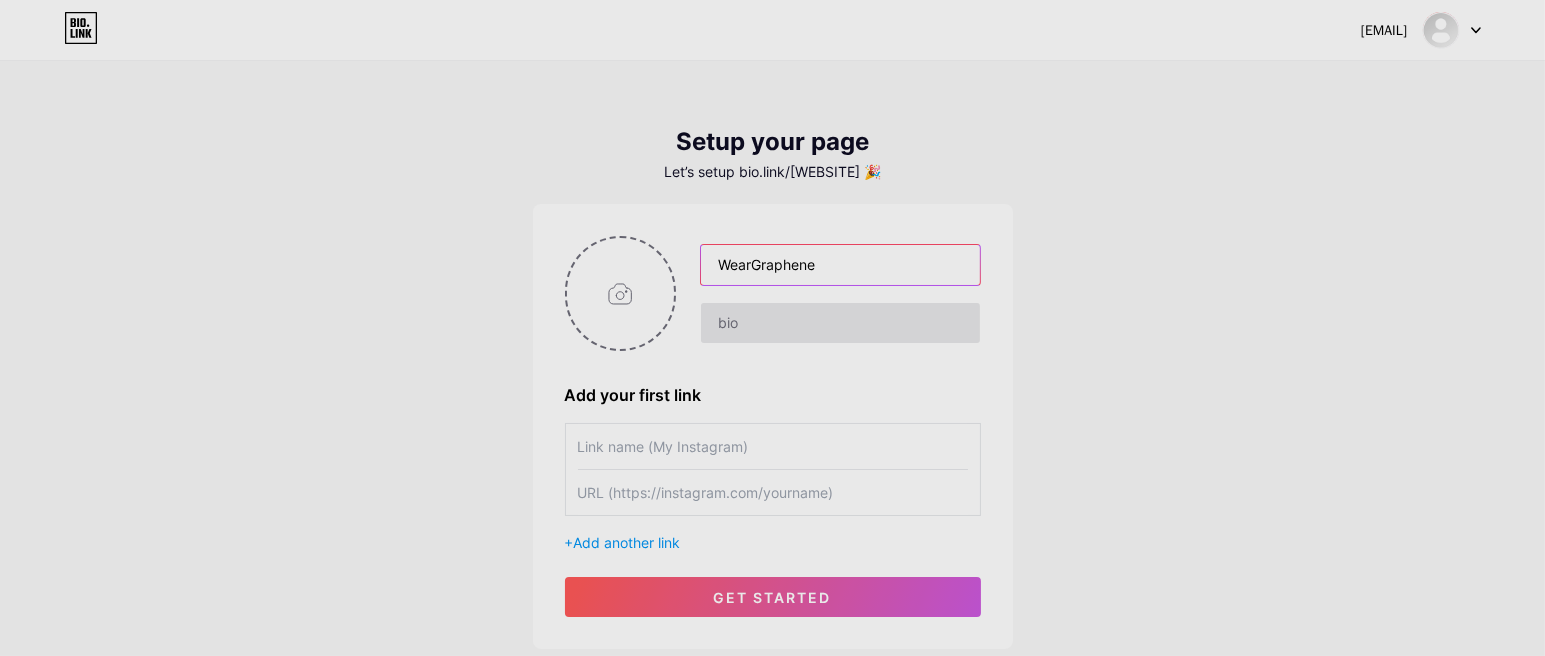 type on "WearGraphene" 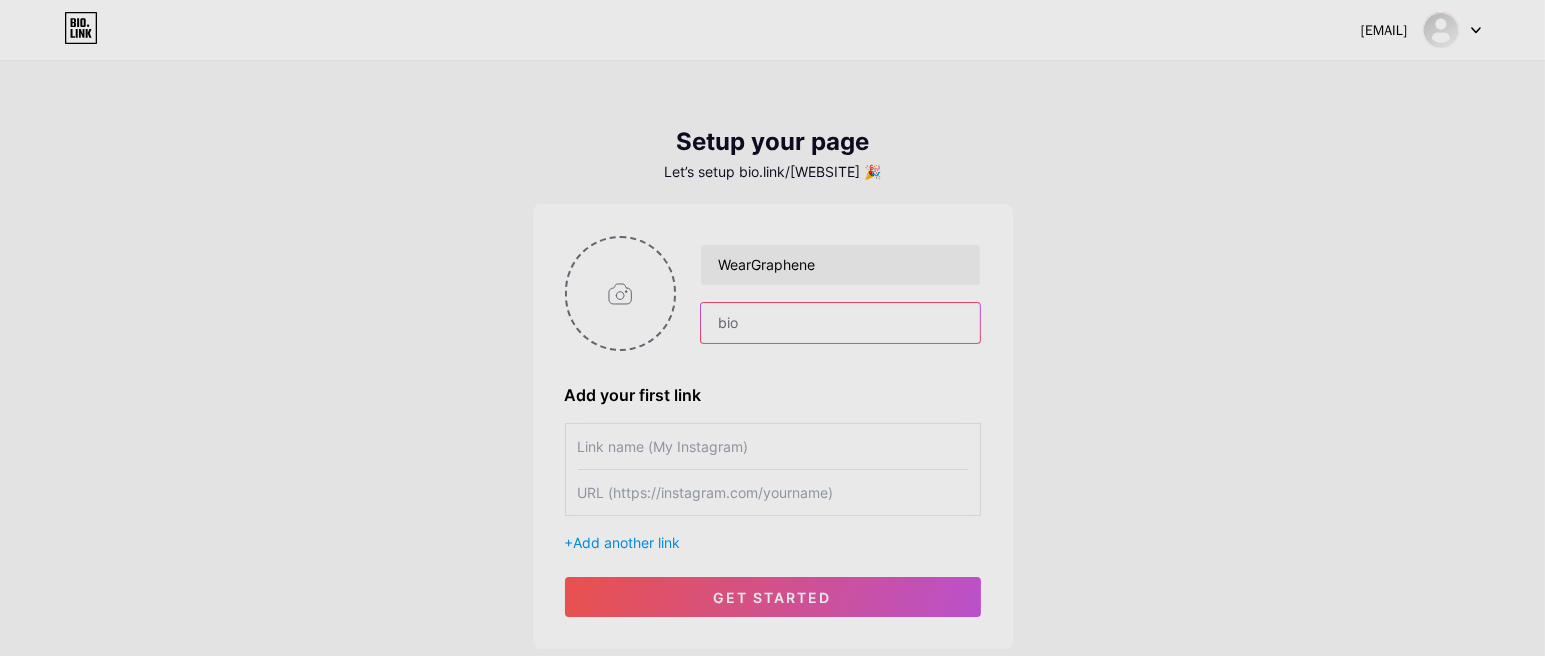 click at bounding box center (840, 323) 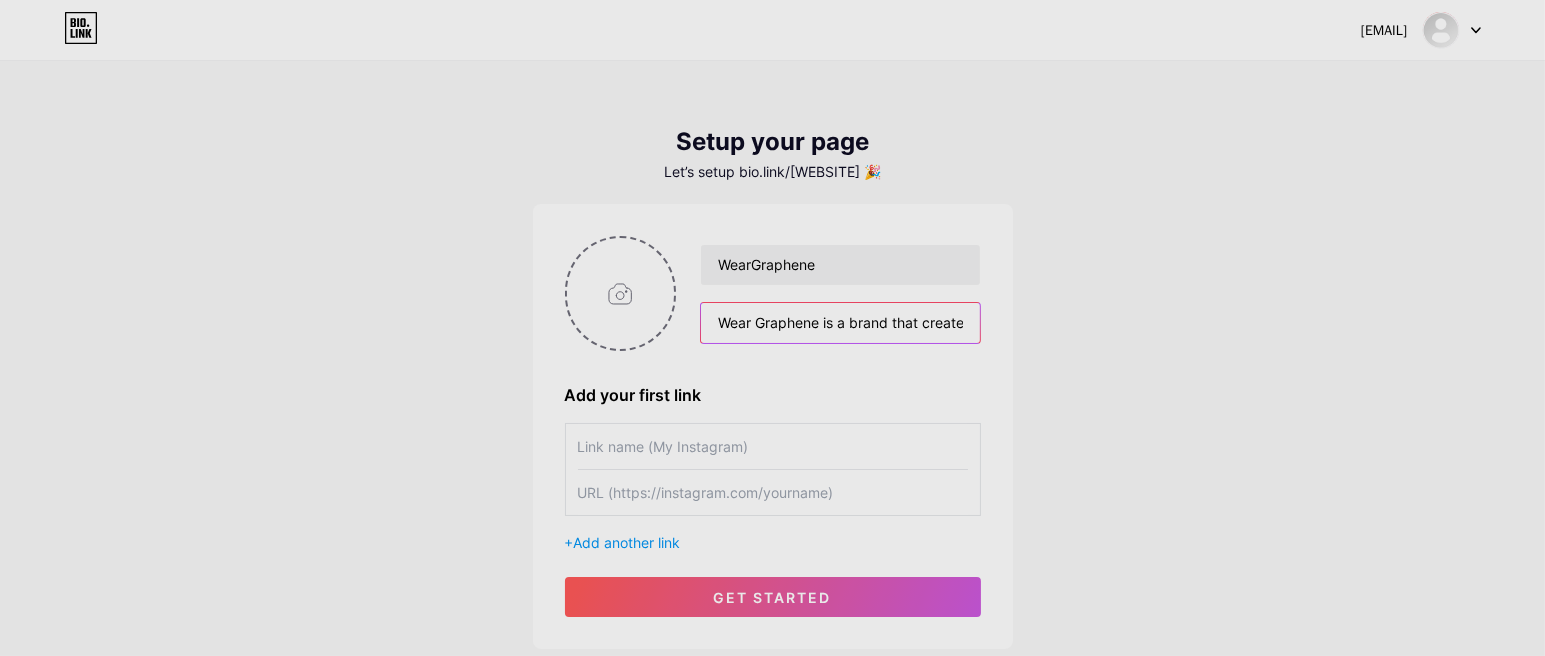 scroll, scrollTop: 0, scrollLeft: 2009, axis: horizontal 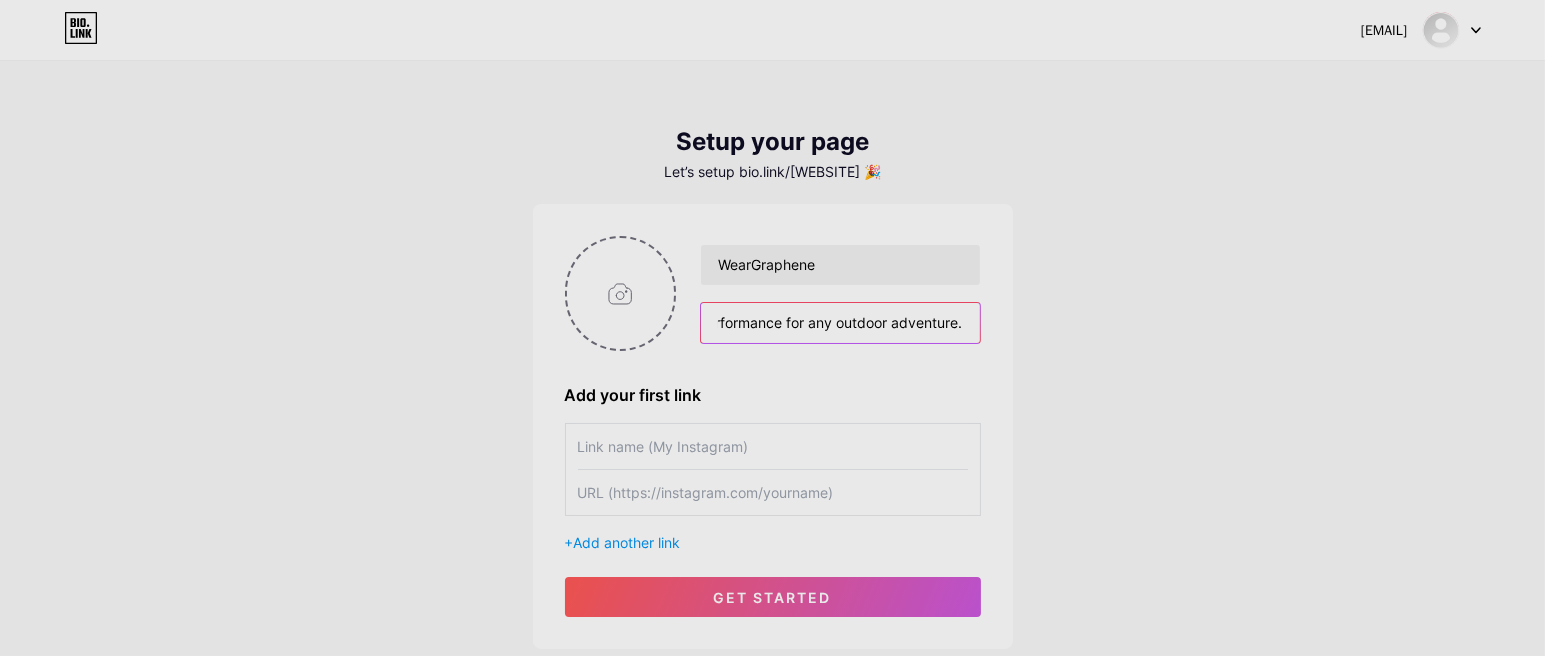 click on "Wear Graphene is a brand that creates innovative clothing using graphene technology. Their product, the Gamma Jacket, combines warmth, breathability, and flexibility, making it perfect for active lifestyles. With moisture-wicking properties and temperature regulation, this jacket ensures comfort and performance for any outdoor adventure." at bounding box center (840, 323) 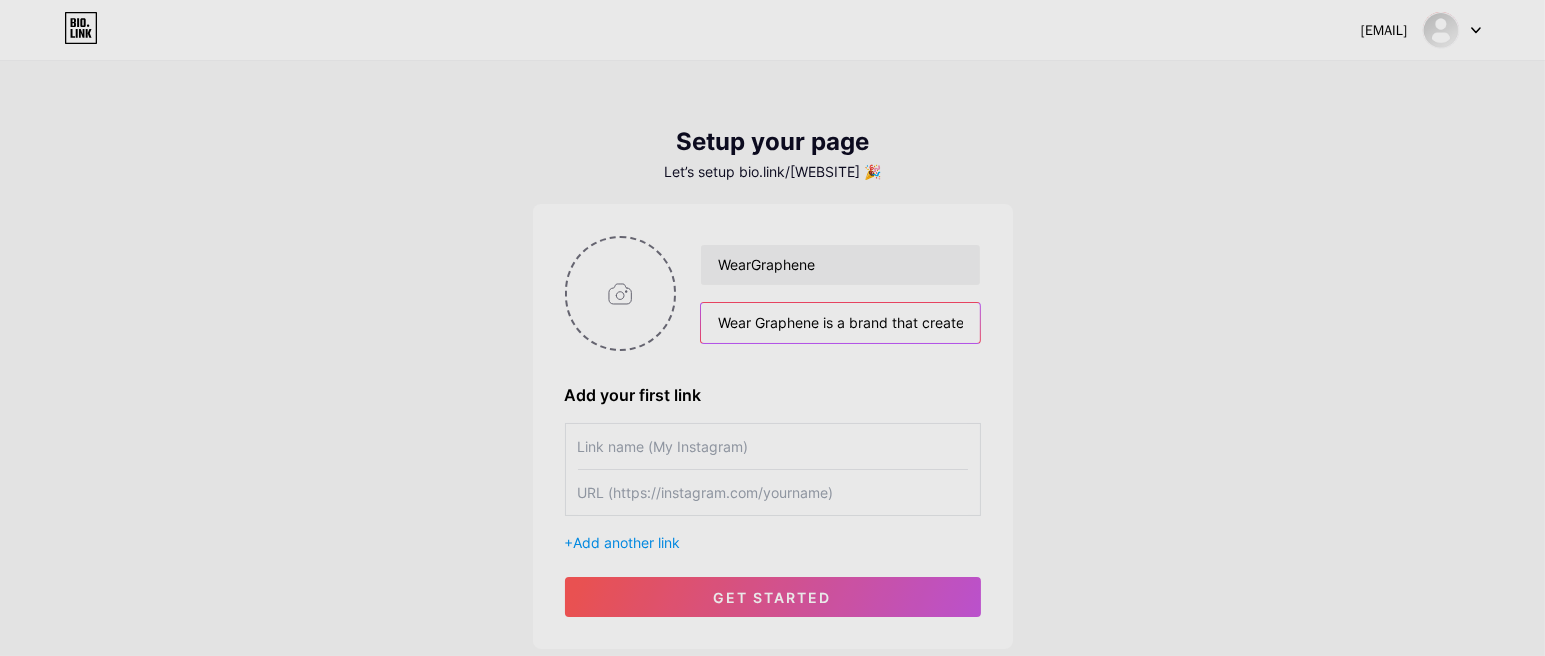 type on "Wear Graphene is a brand that creates innovative clothing using graphene technology. Their product, the Gamma Jacket, combines warmth, breathability, and flexibility, making it perfect for active lifestyles. With moisture-wicking properties and temperature regulation, this jacket ensures comfort and performance for any outdoor adventure." 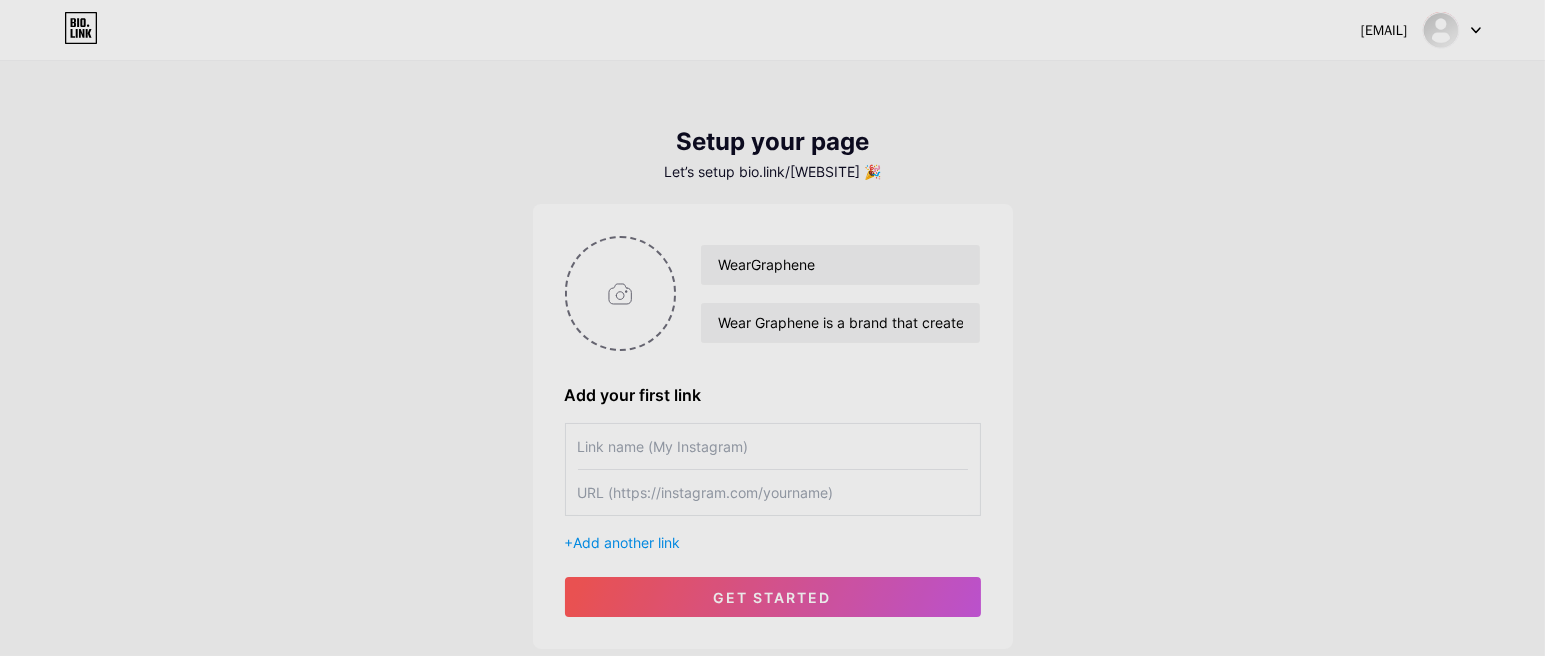 click on "[EMAIL] Dashboard Logout Setup your page Let’s setup bio.link/[WEBSITE] 🎉 WearGraphene Wear Graphene is a brand that creates innovative clothing using graphene technology. Their product, the Gamma Jacket, combines warmth, breathability, and flexibility, making it perfect for active lifestyles. With moisture-wicking properties and temperature regulation, this jacket ensures comfort and performance for any outdoor adventure. Add your first link + Add another link get started" at bounding box center (772, 356) 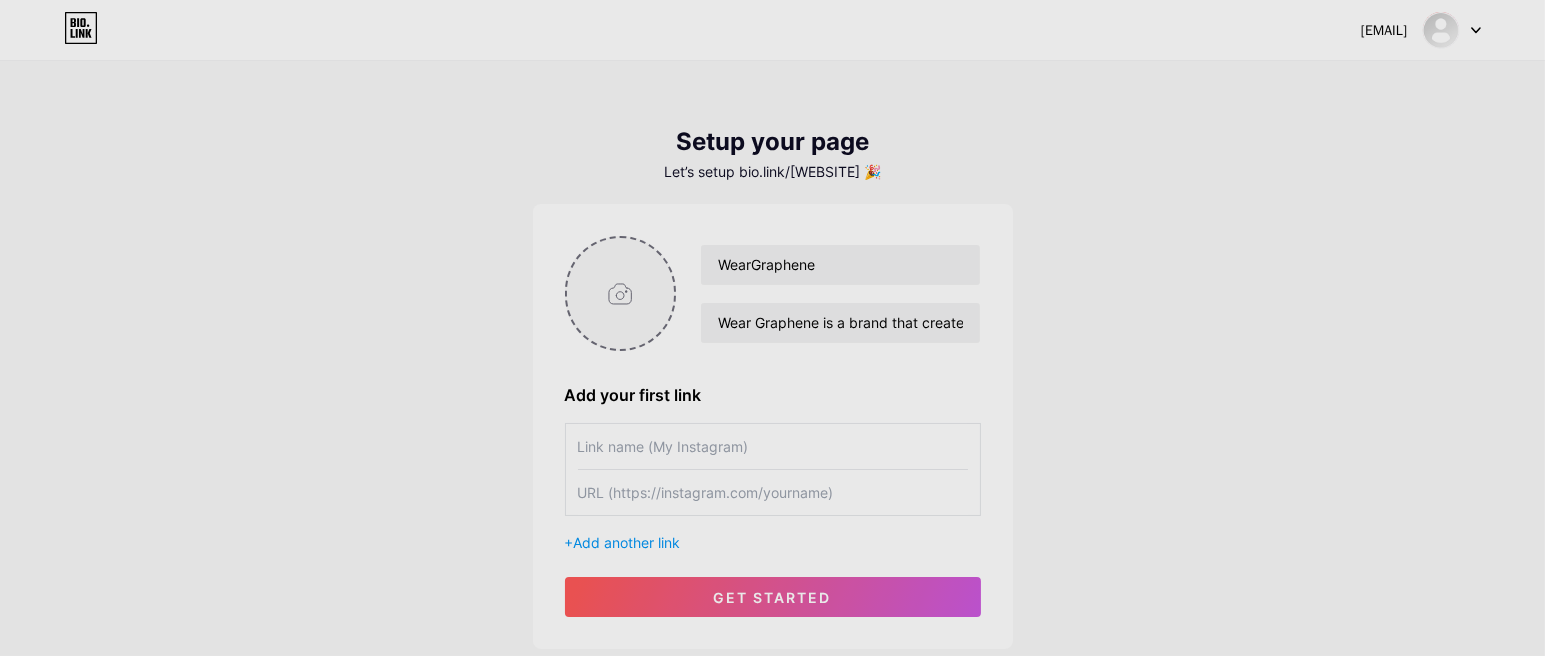 click at bounding box center [621, 293] 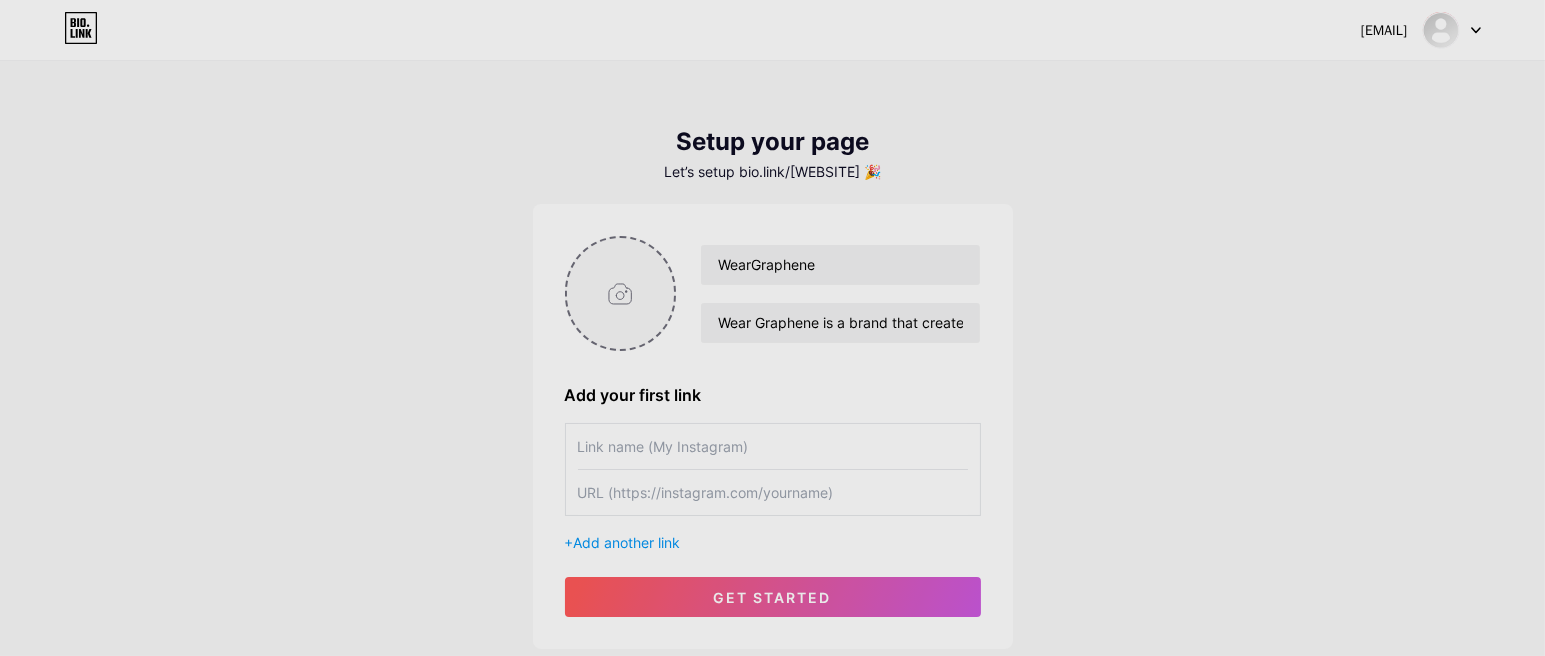 type on "C:\fakepath\GAMMA_-_Logo_Symbol_.jpg" 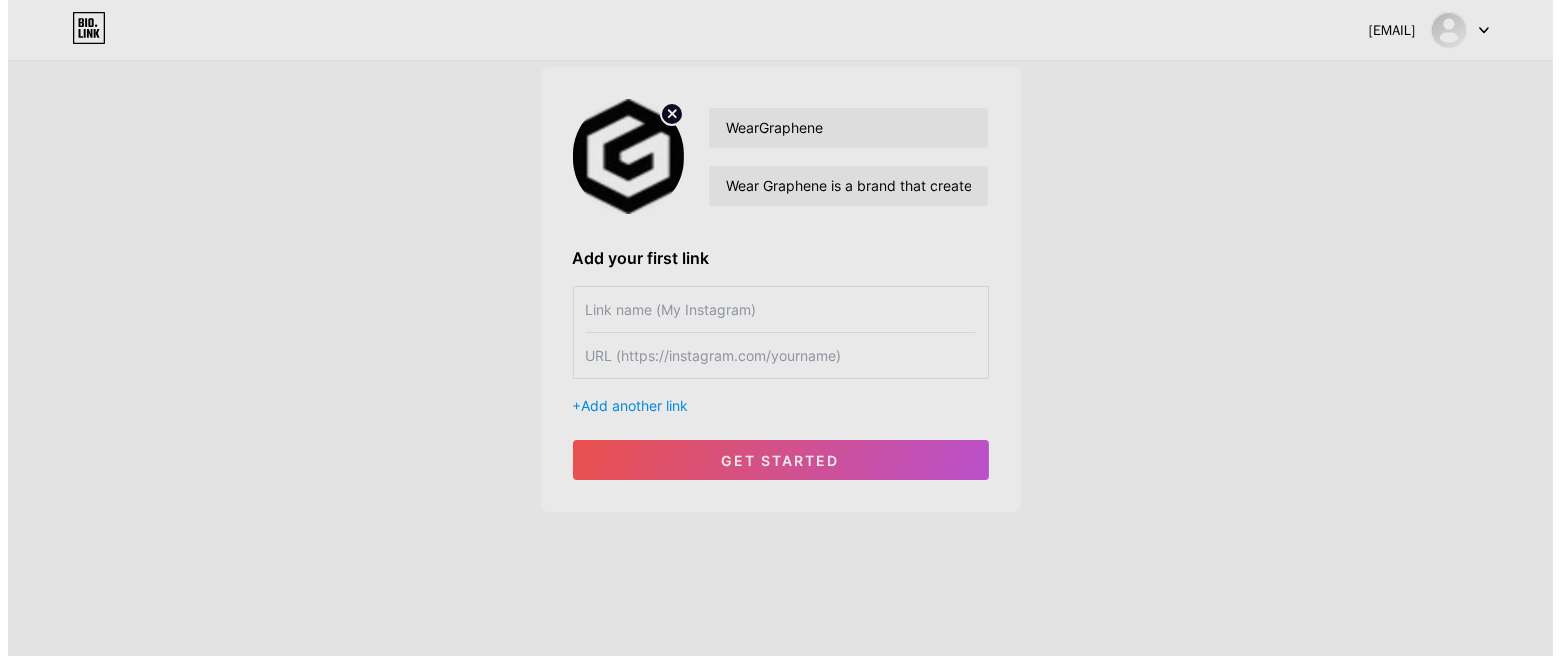 scroll, scrollTop: 0, scrollLeft: 0, axis: both 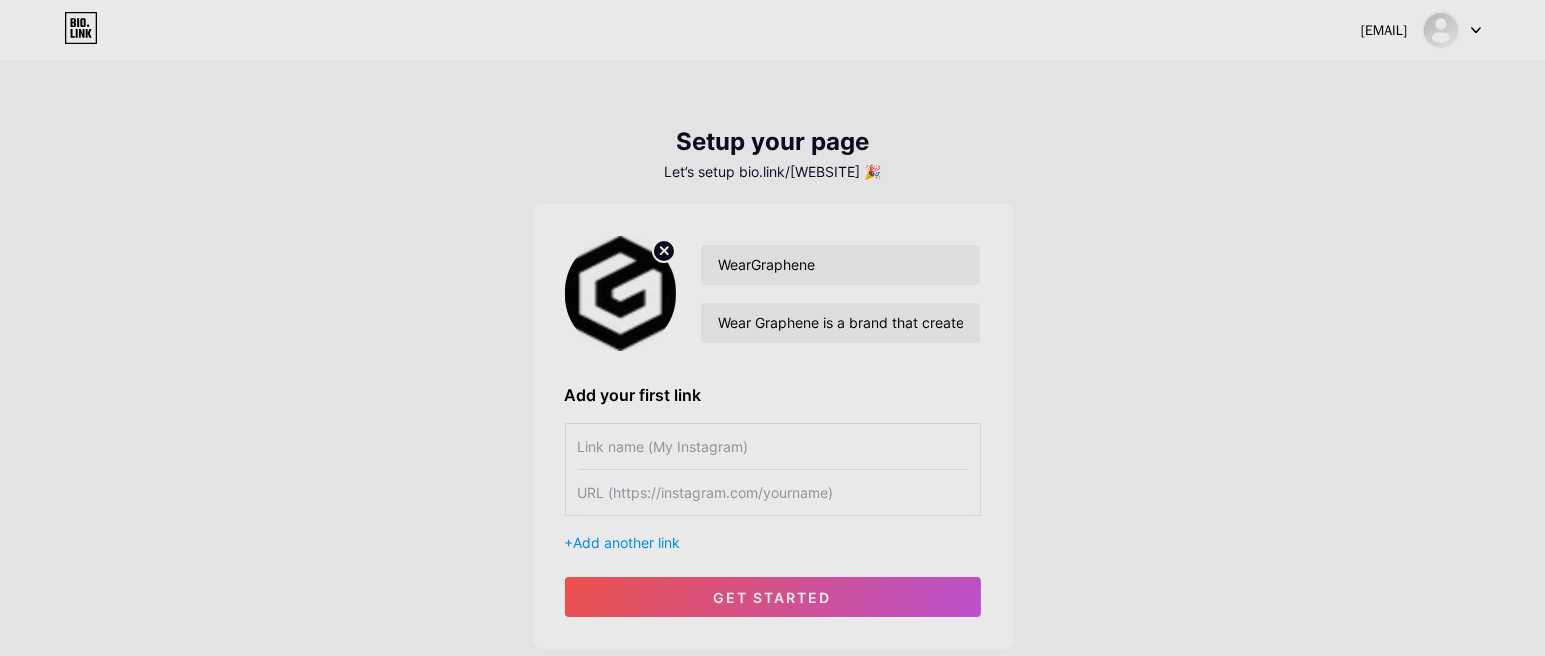click at bounding box center (773, 492) 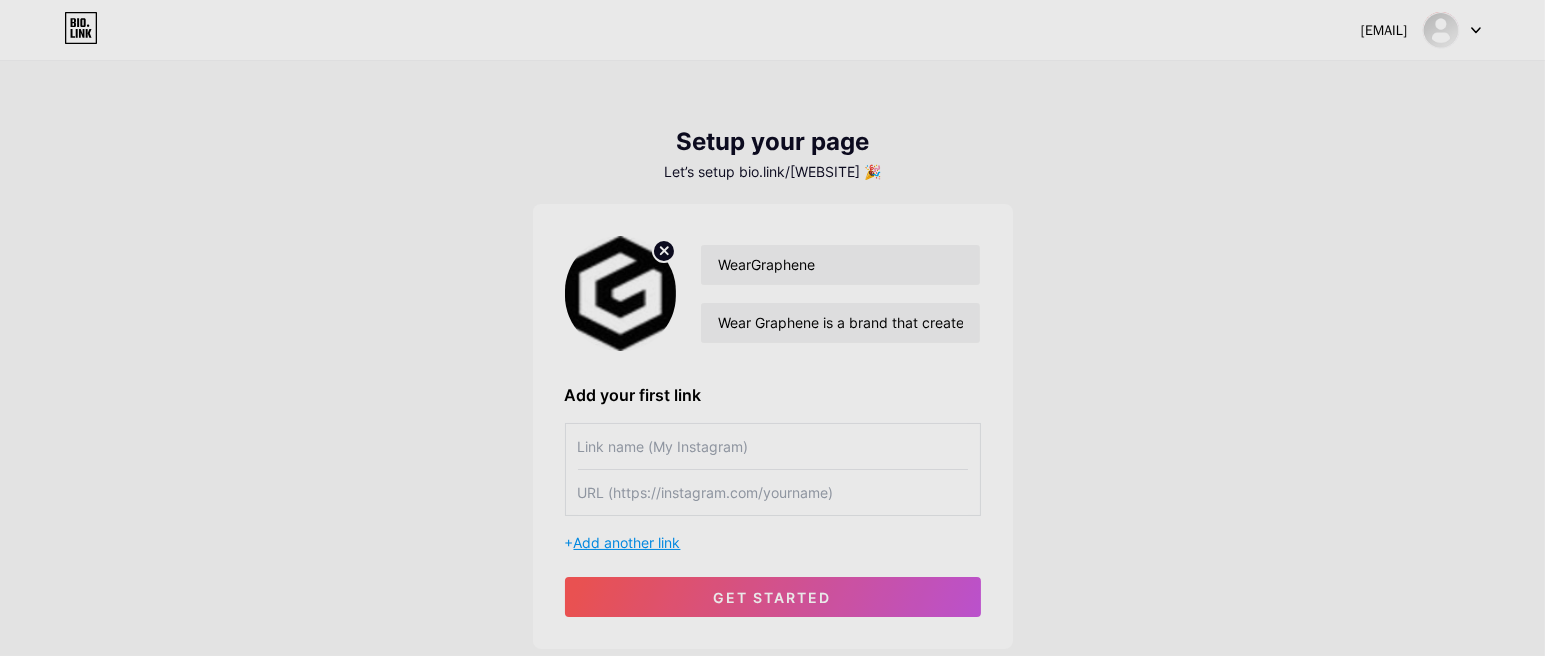paste on "https://[WEBSITE].com/" 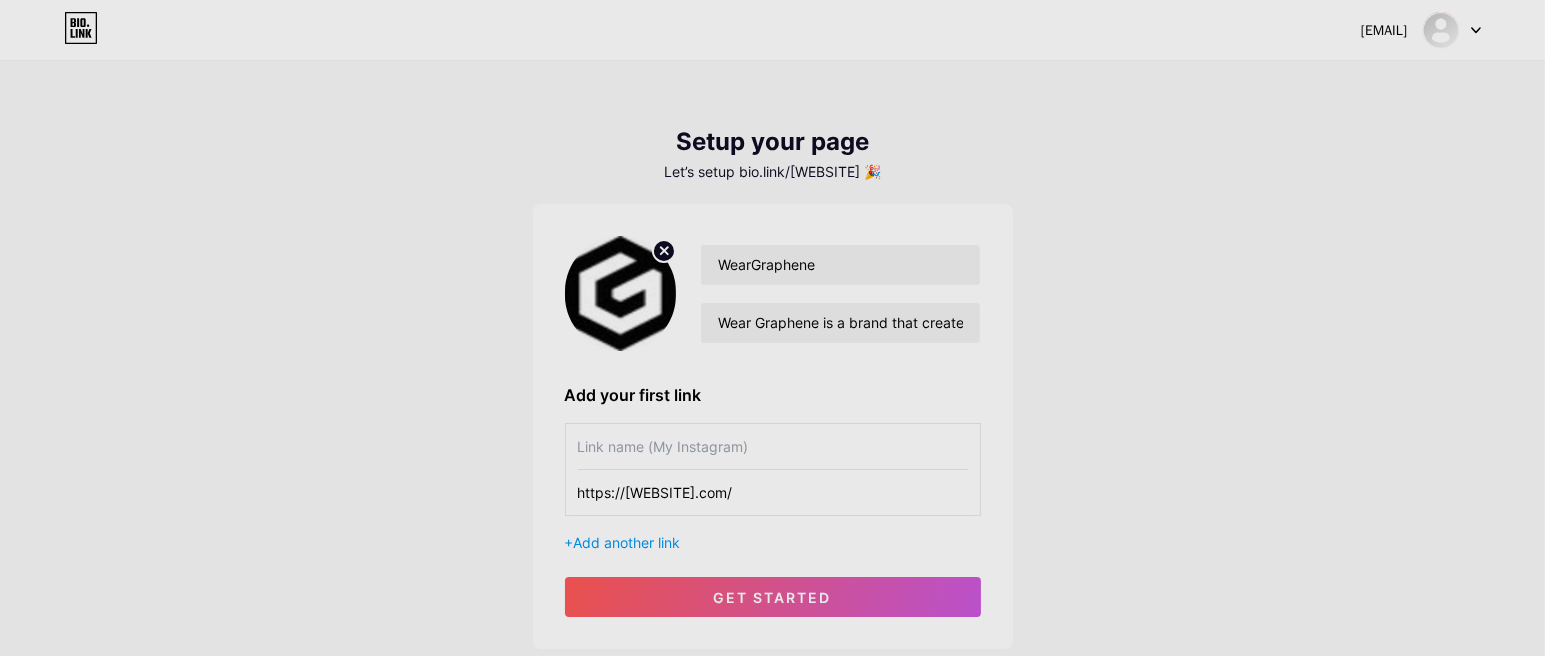 type on "https://[WEBSITE].com/" 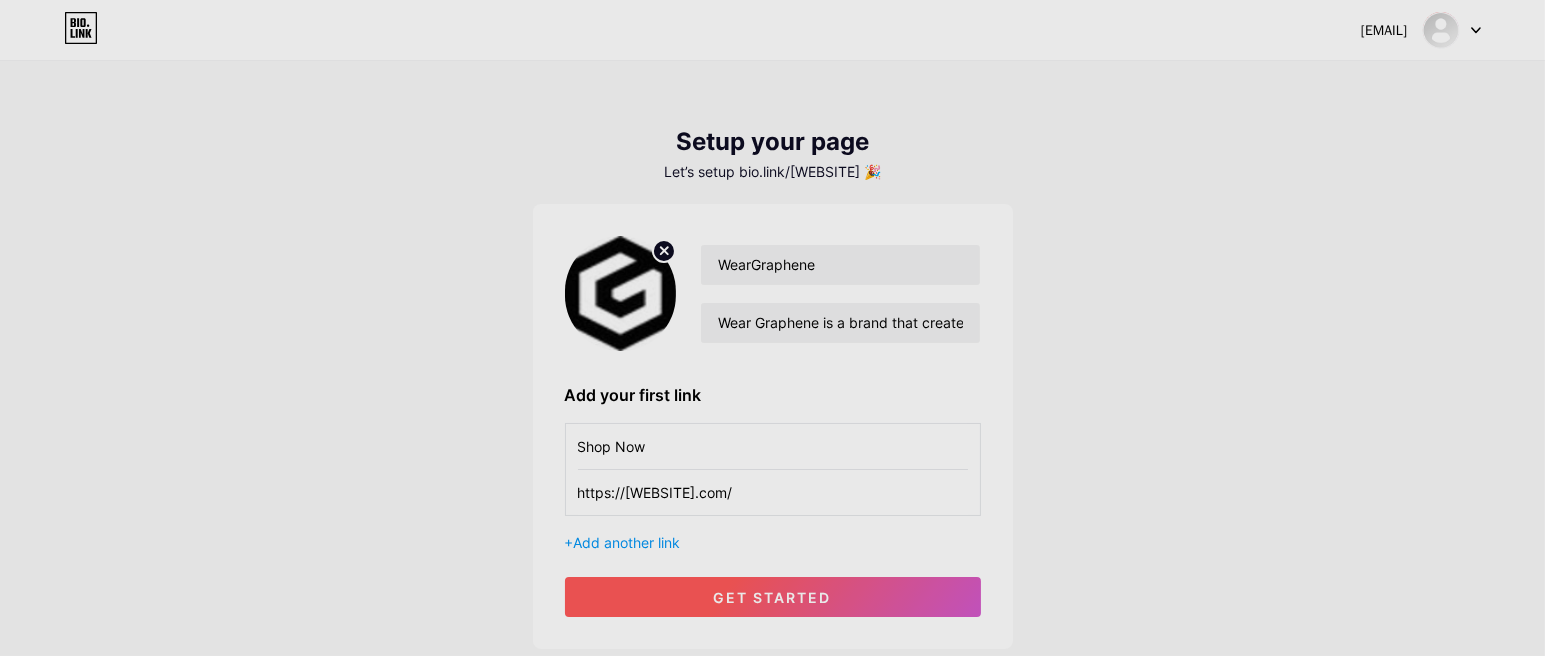 type on "Shop Now" 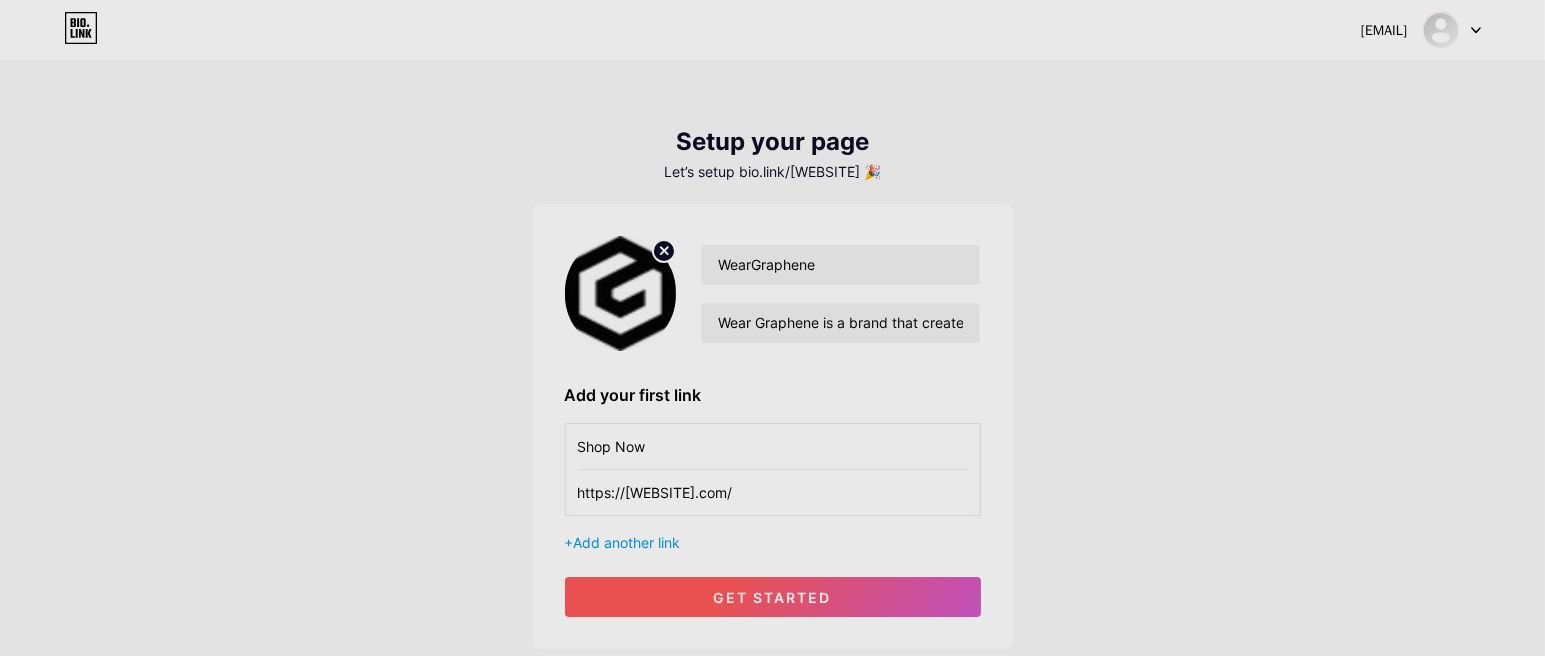 click on "get started" at bounding box center [773, 597] 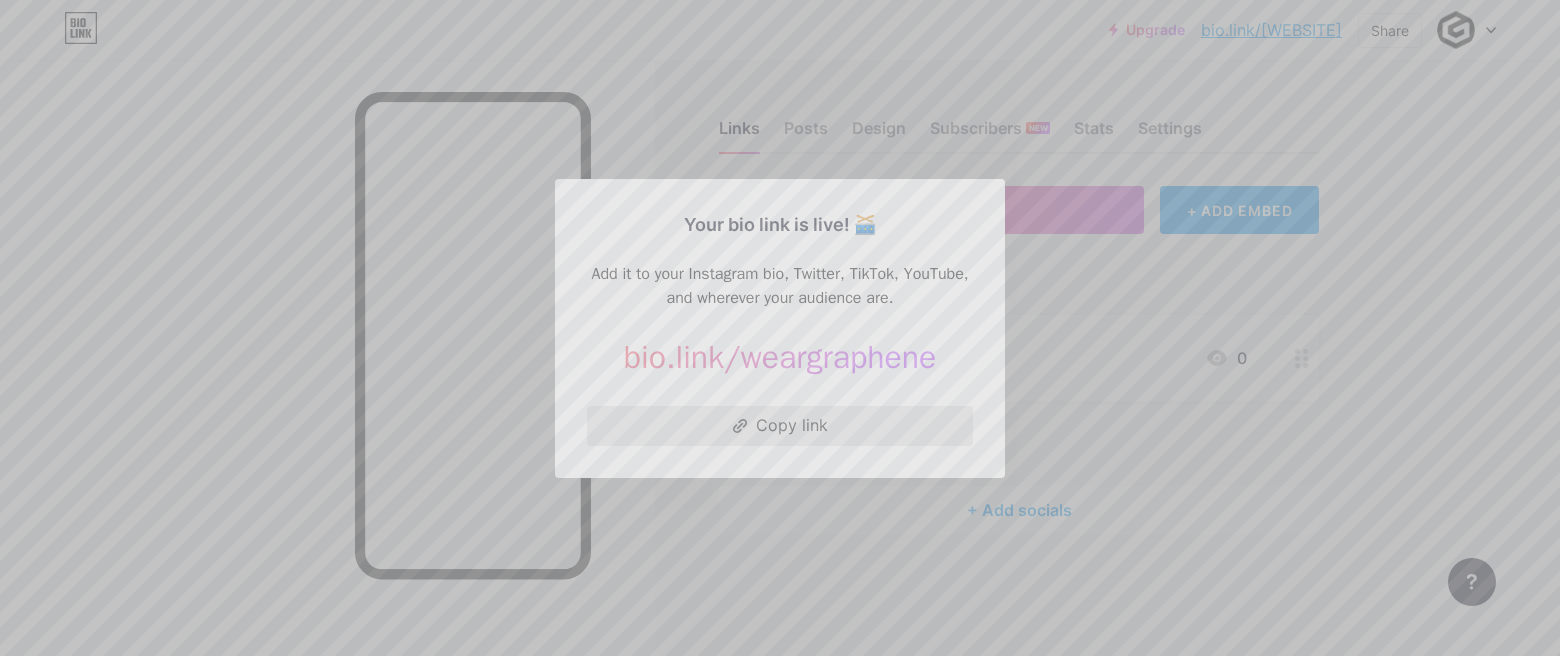 click on "Copy link" at bounding box center [780, 426] 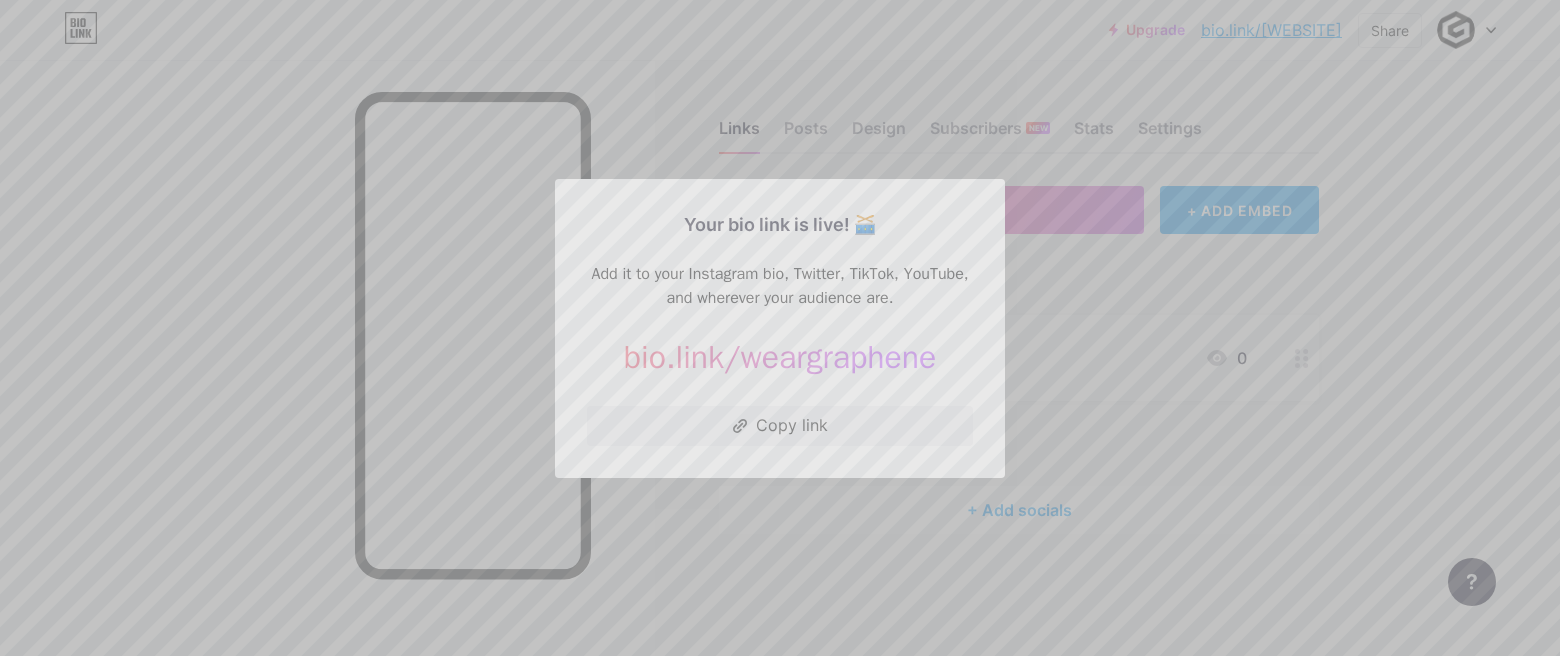 click at bounding box center (780, 328) 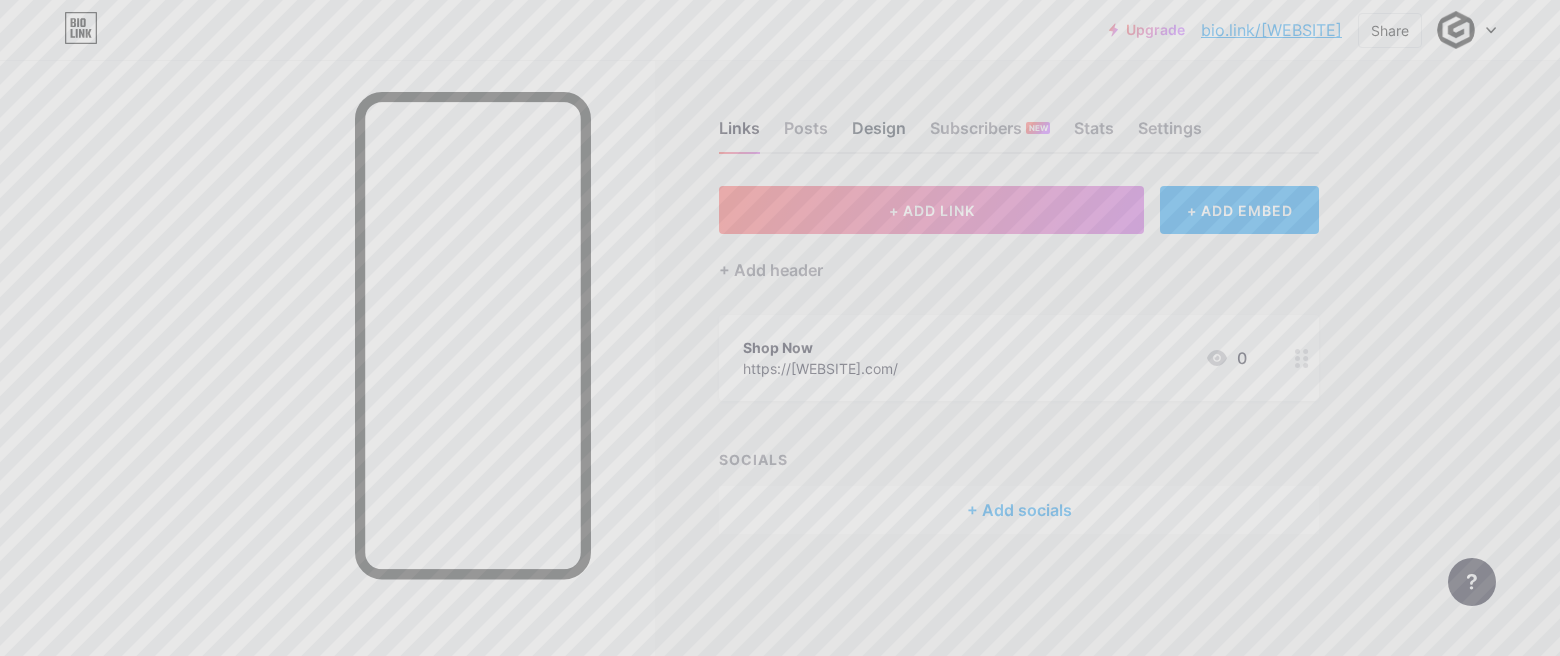 click on "Design" at bounding box center (879, 134) 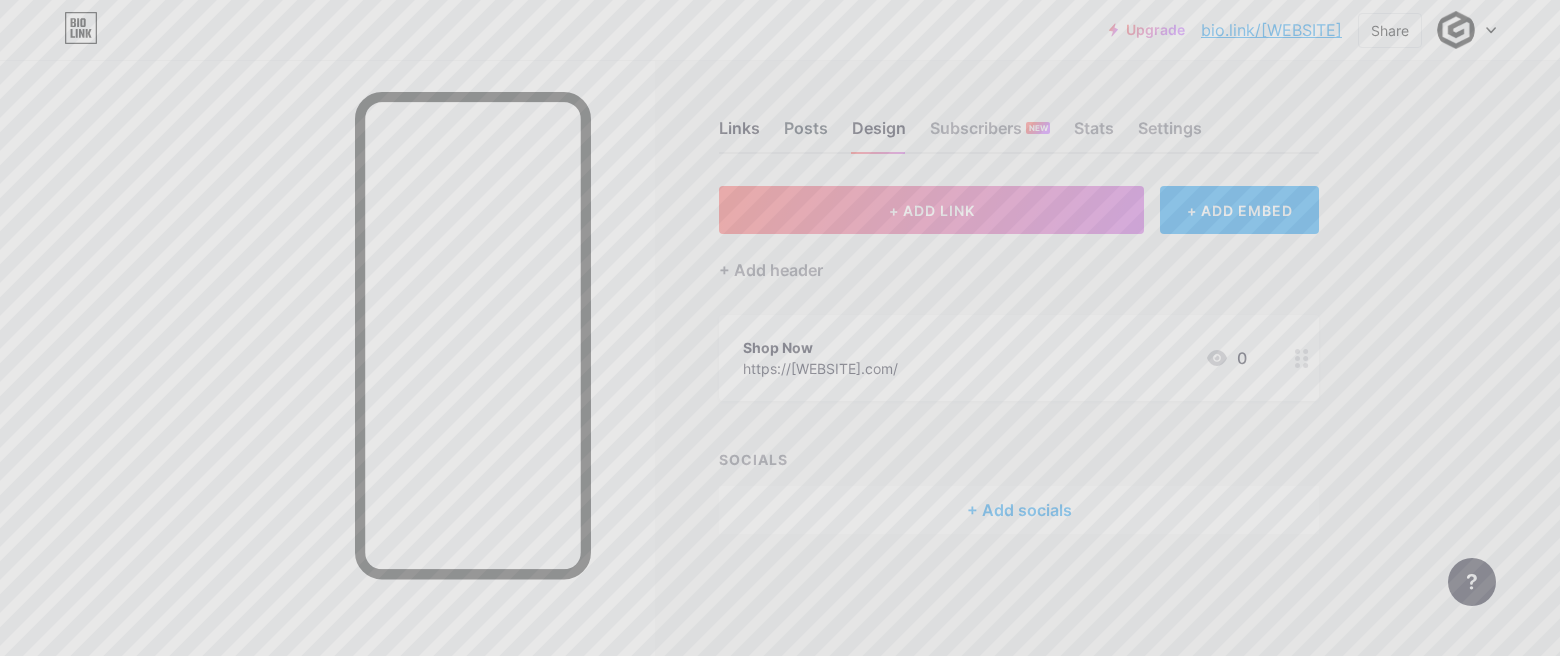 click on "Posts" at bounding box center (806, 134) 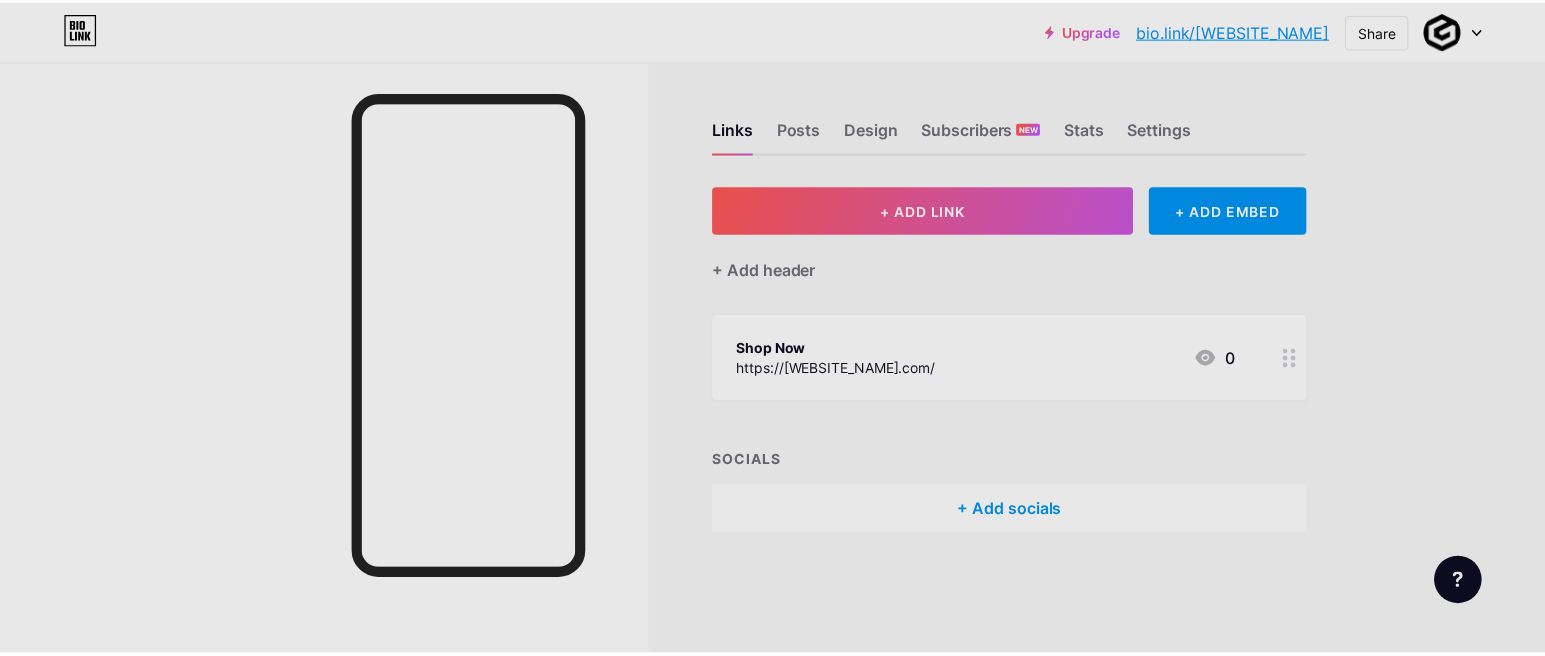 scroll, scrollTop: 0, scrollLeft: 0, axis: both 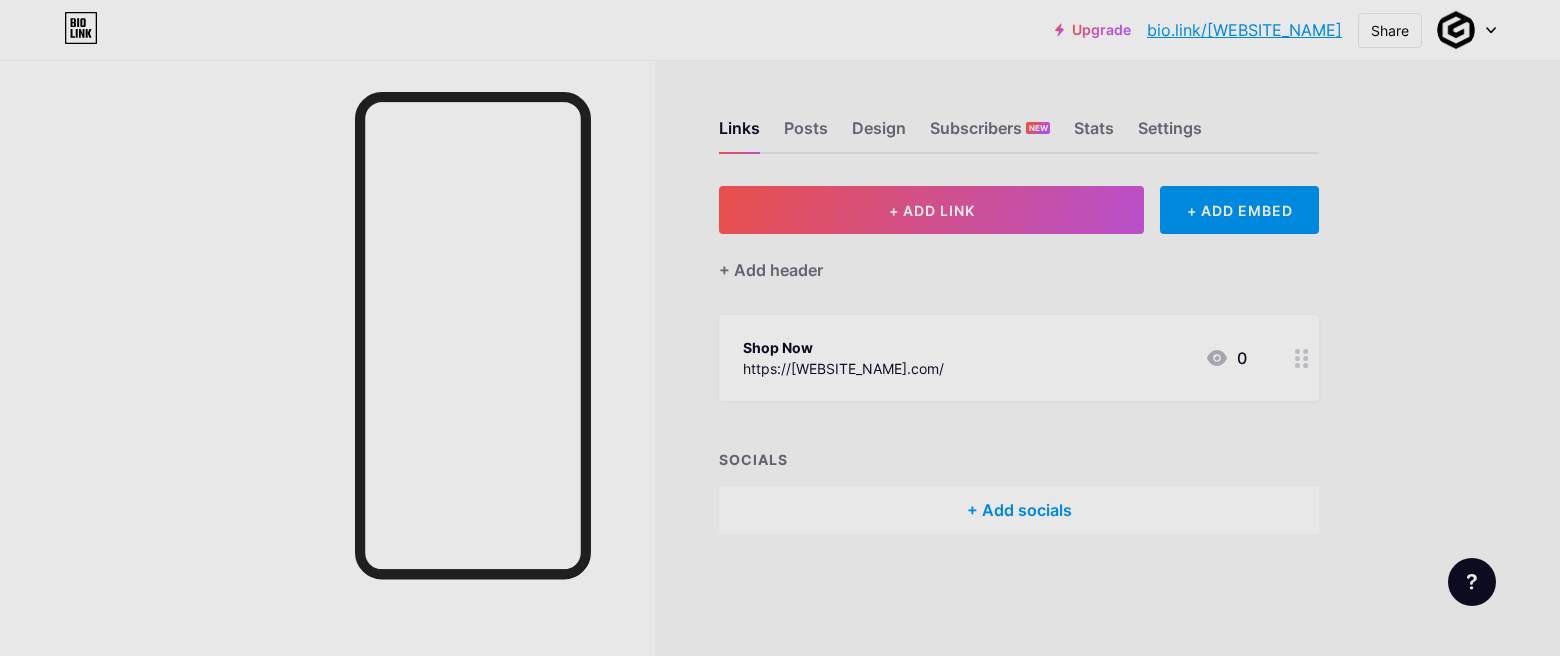 click on "Links
Posts
Design
Subscribers
NEW
Stats
Settings" at bounding box center [1019, 119] 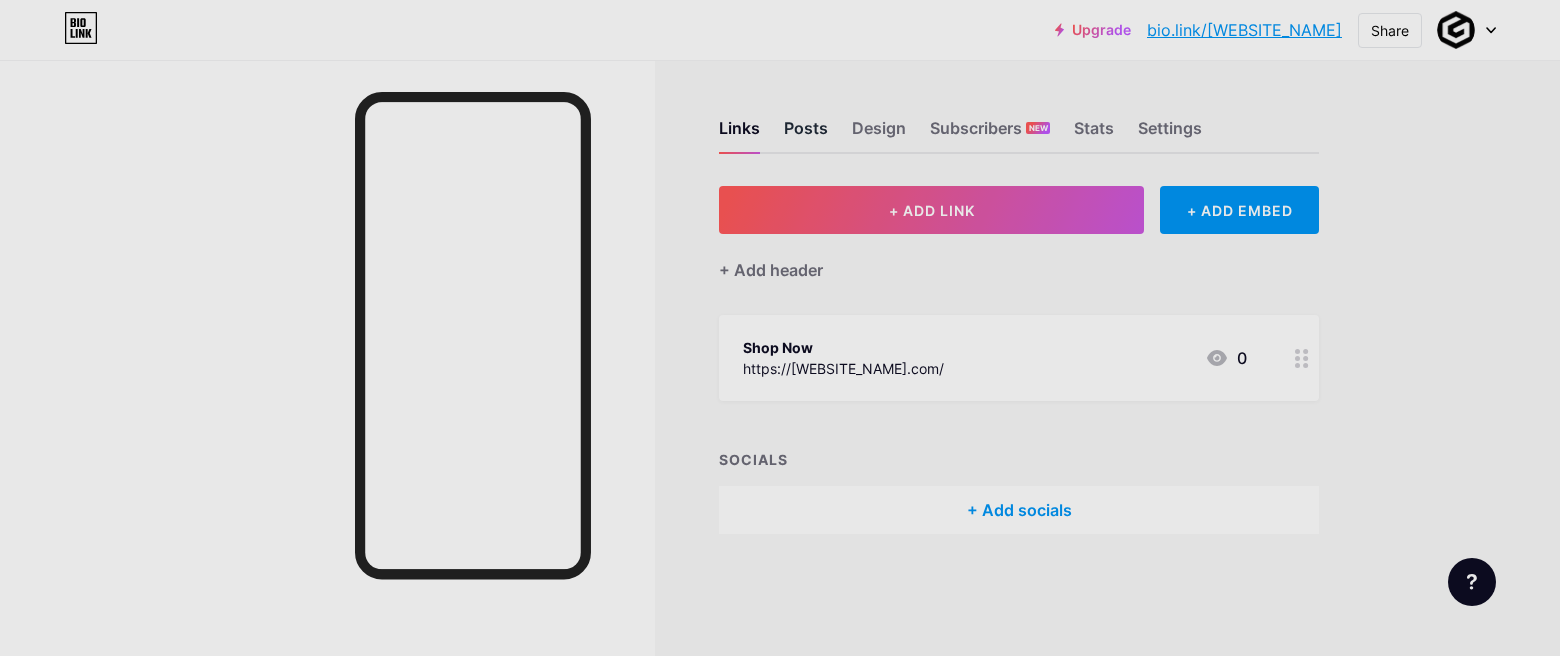 click on "Posts" at bounding box center [806, 134] 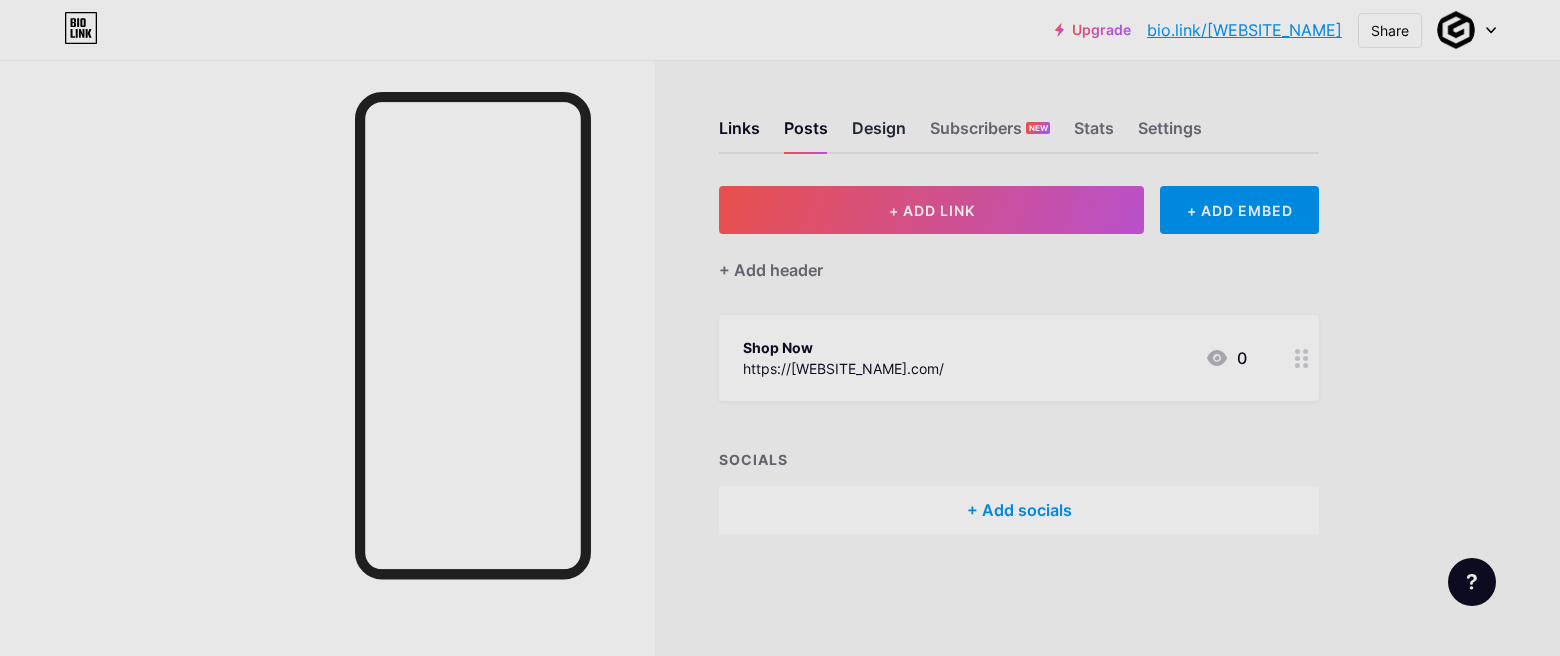 click on "Design" at bounding box center [879, 134] 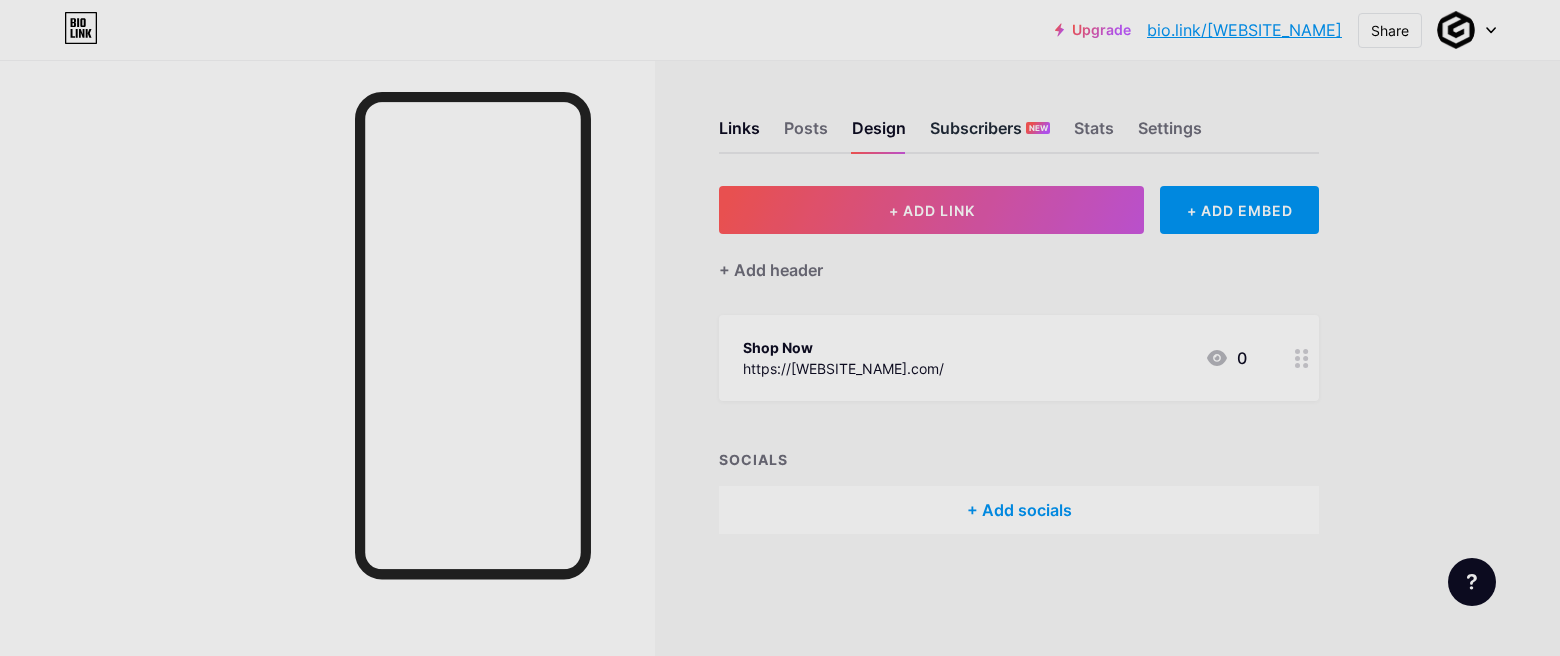 click on "Subscribers
NEW" at bounding box center (990, 134) 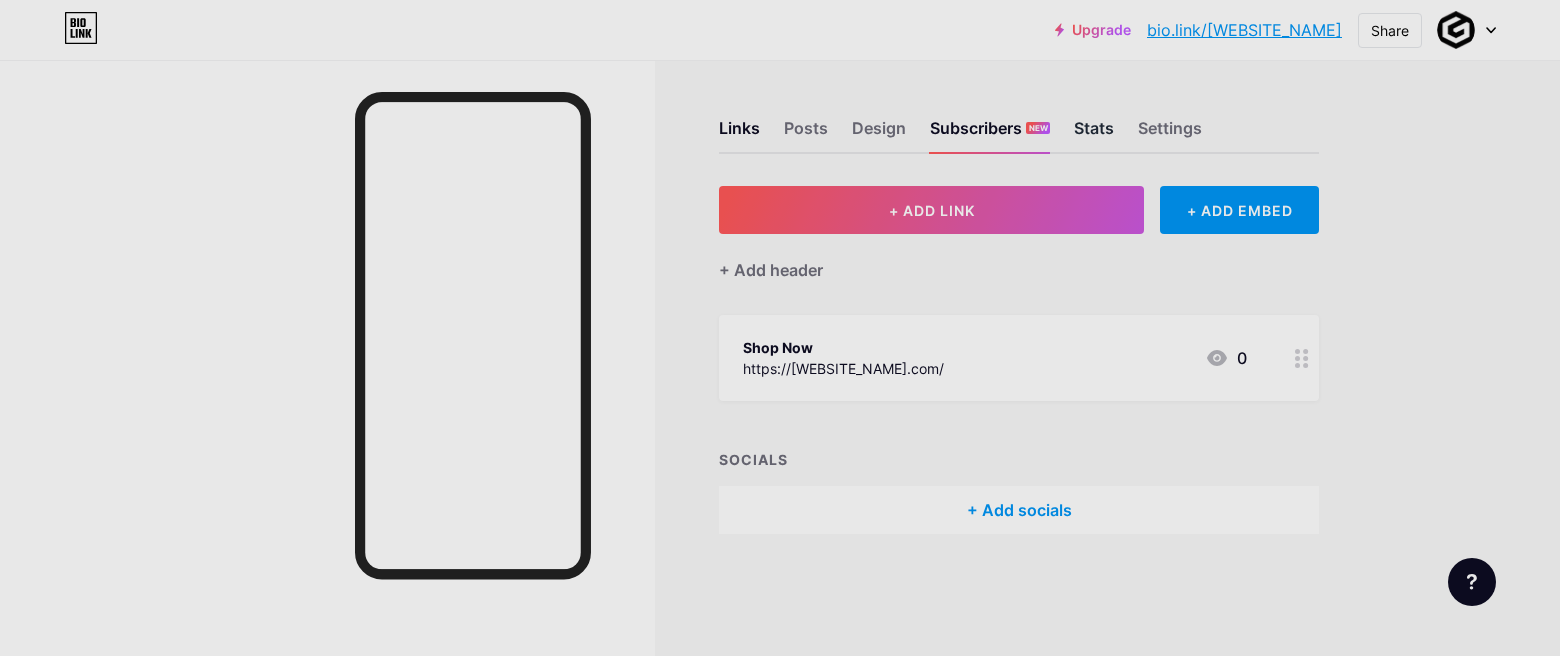 click on "Stats" at bounding box center [1094, 134] 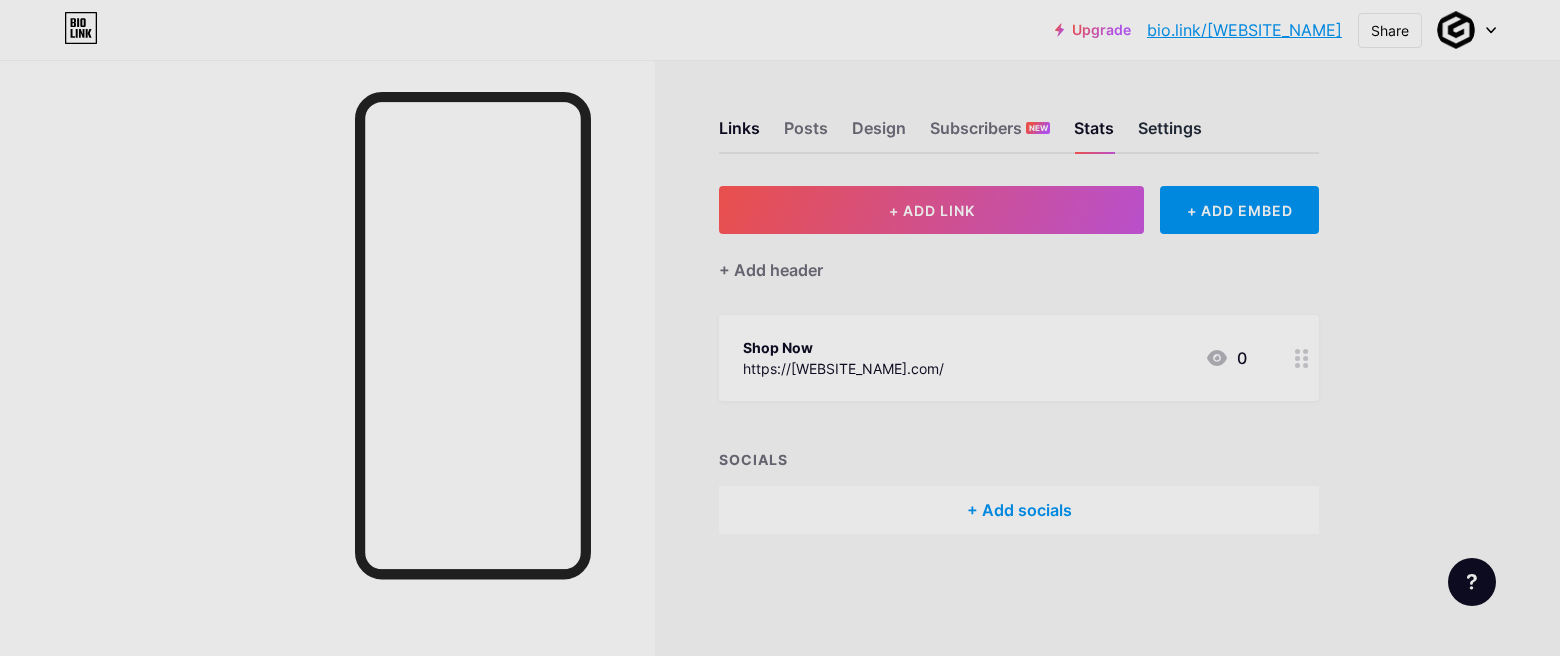 click on "Settings" at bounding box center [1170, 134] 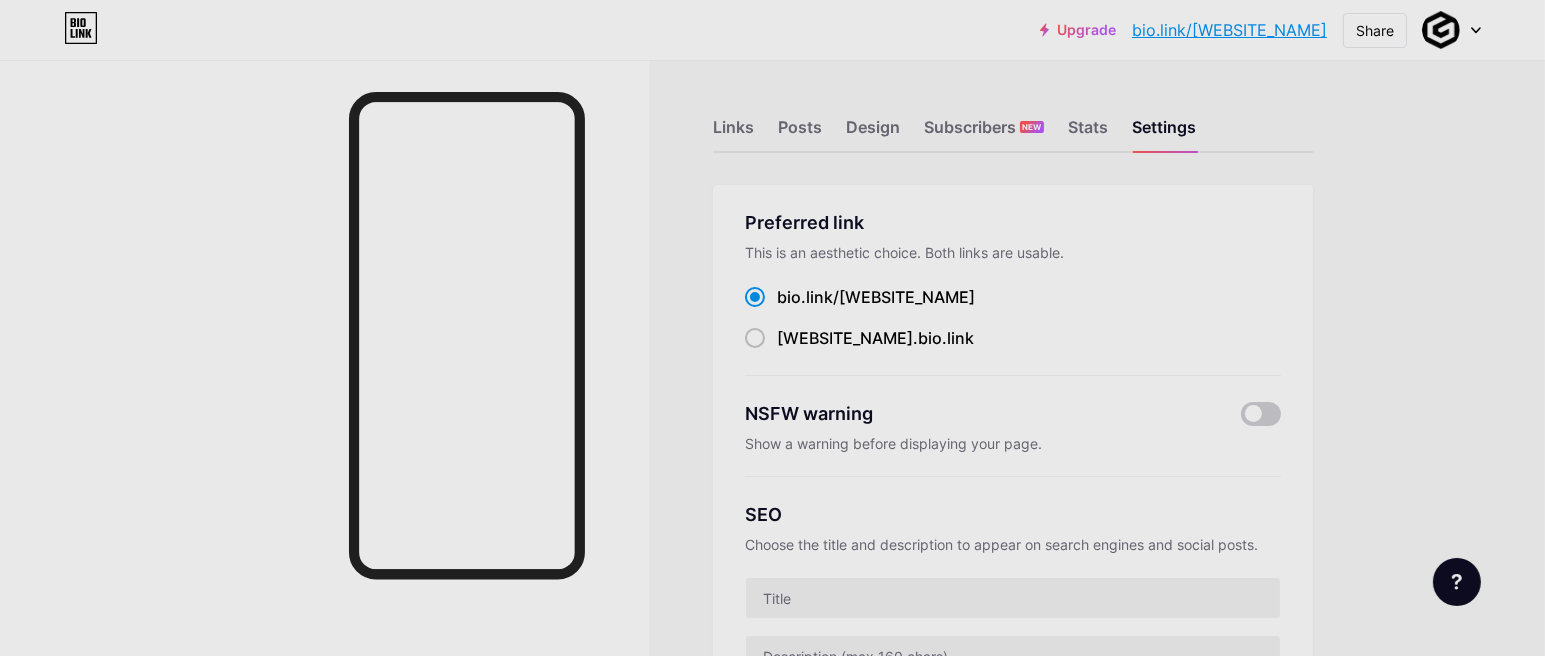 scroll, scrollTop: 0, scrollLeft: 0, axis: both 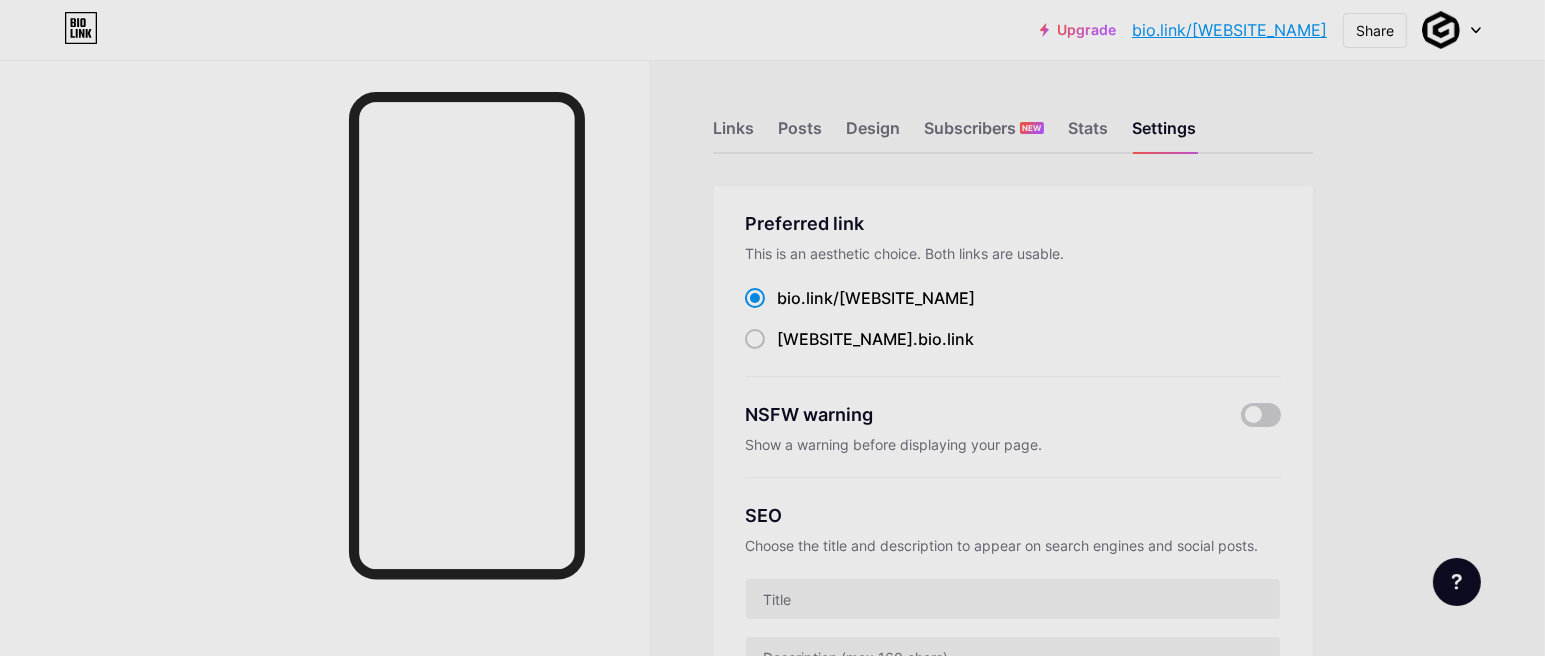click on "Links
Posts
Design
Subscribers
NEW
Stats
Settings" at bounding box center [1013, 119] 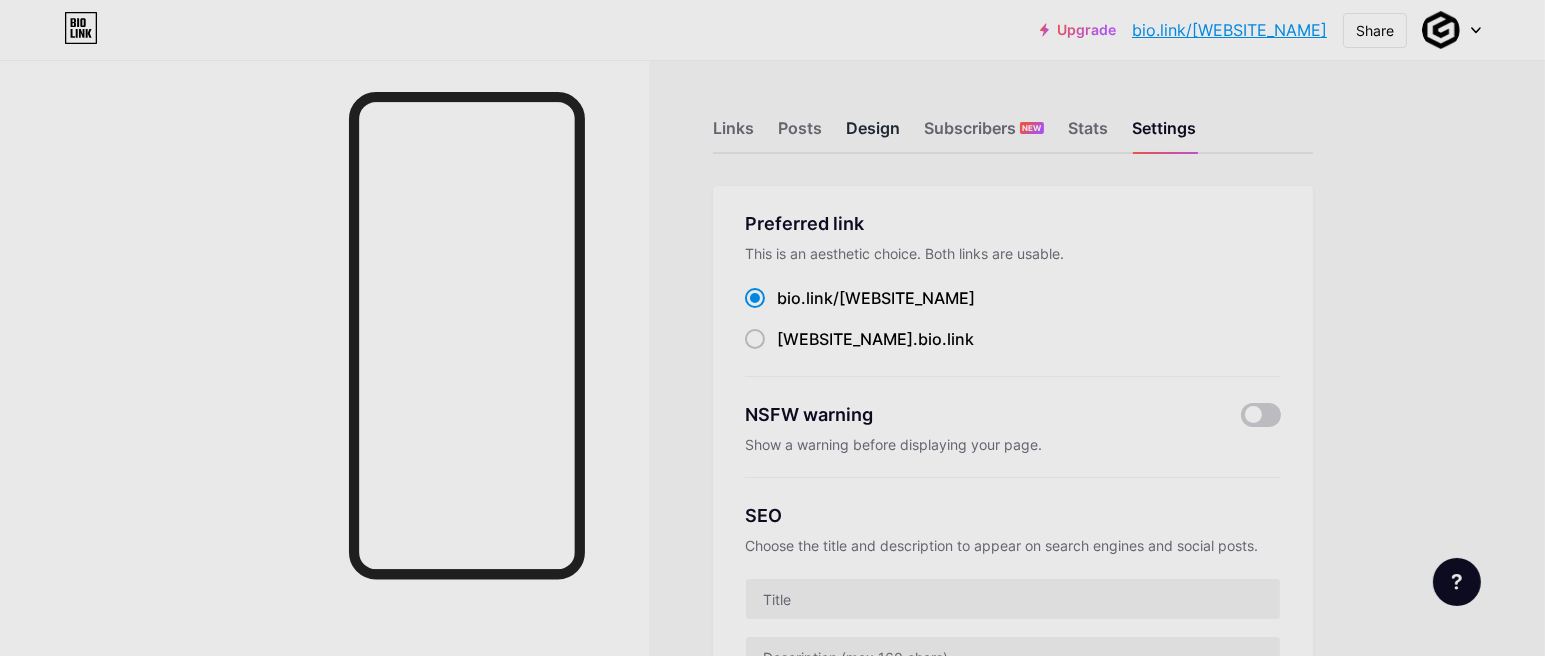 click on "Design" at bounding box center [873, 134] 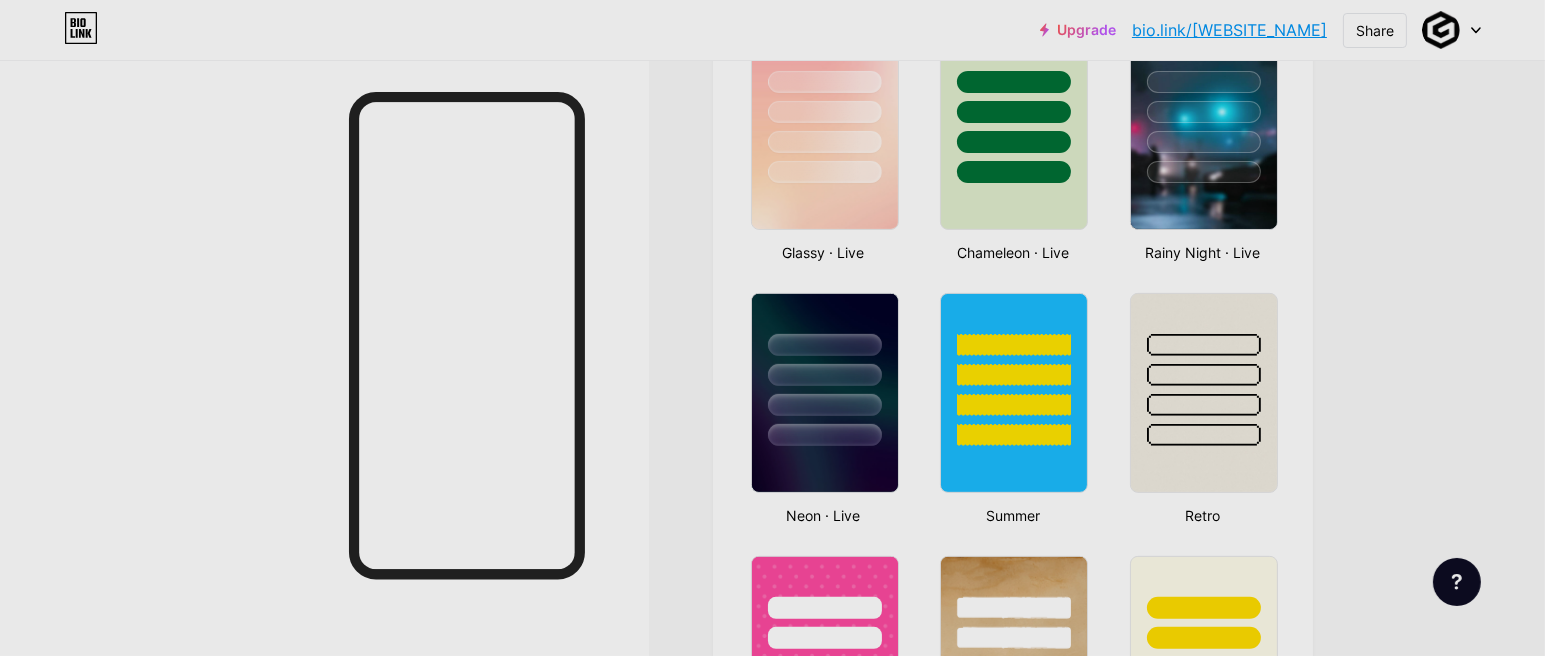 scroll, scrollTop: 960, scrollLeft: 0, axis: vertical 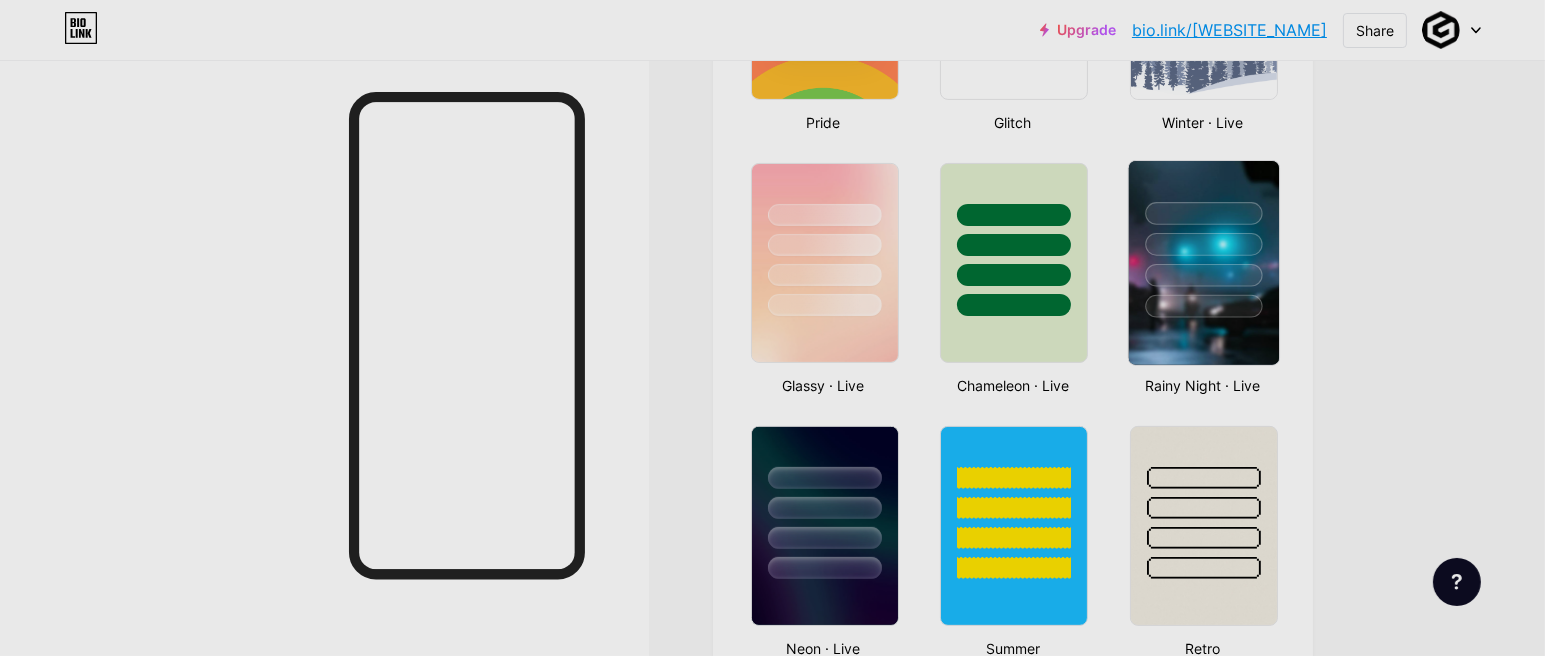 click at bounding box center (1203, 275) 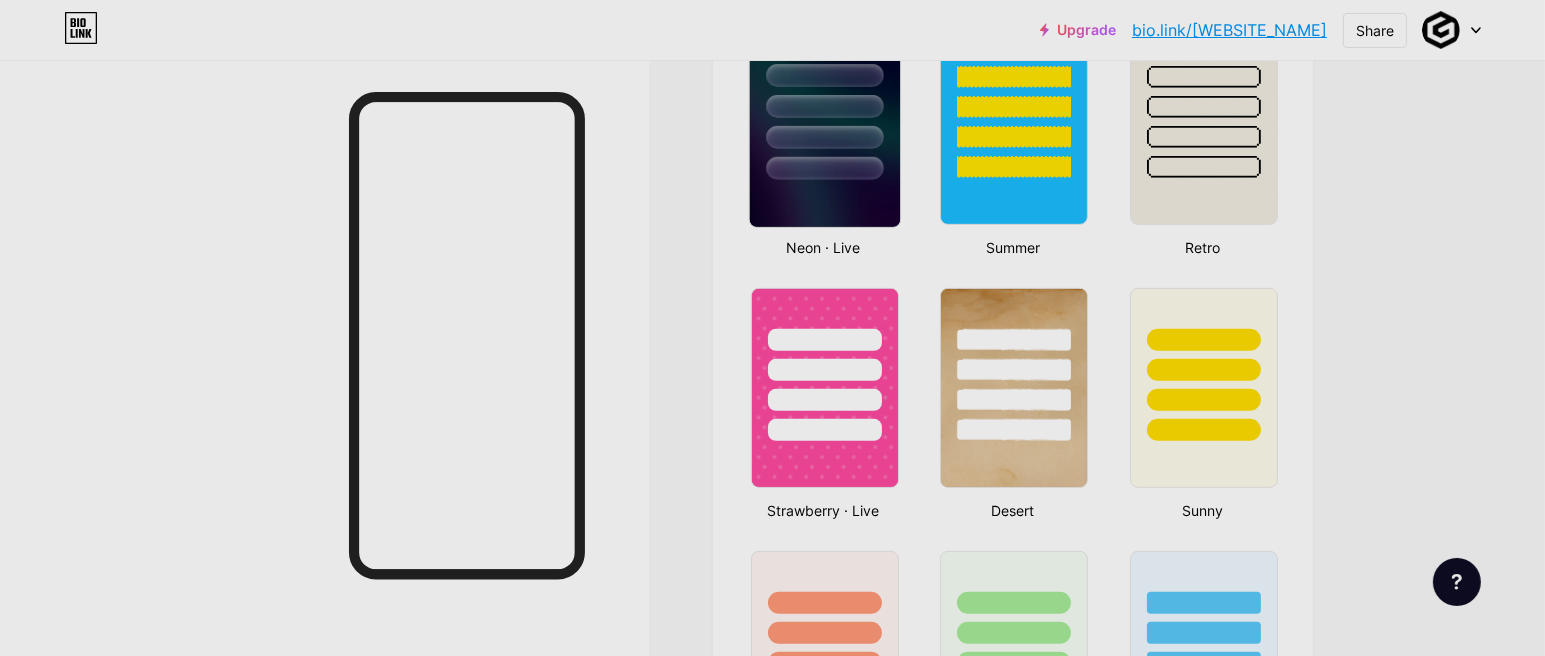 scroll, scrollTop: 1320, scrollLeft: 0, axis: vertical 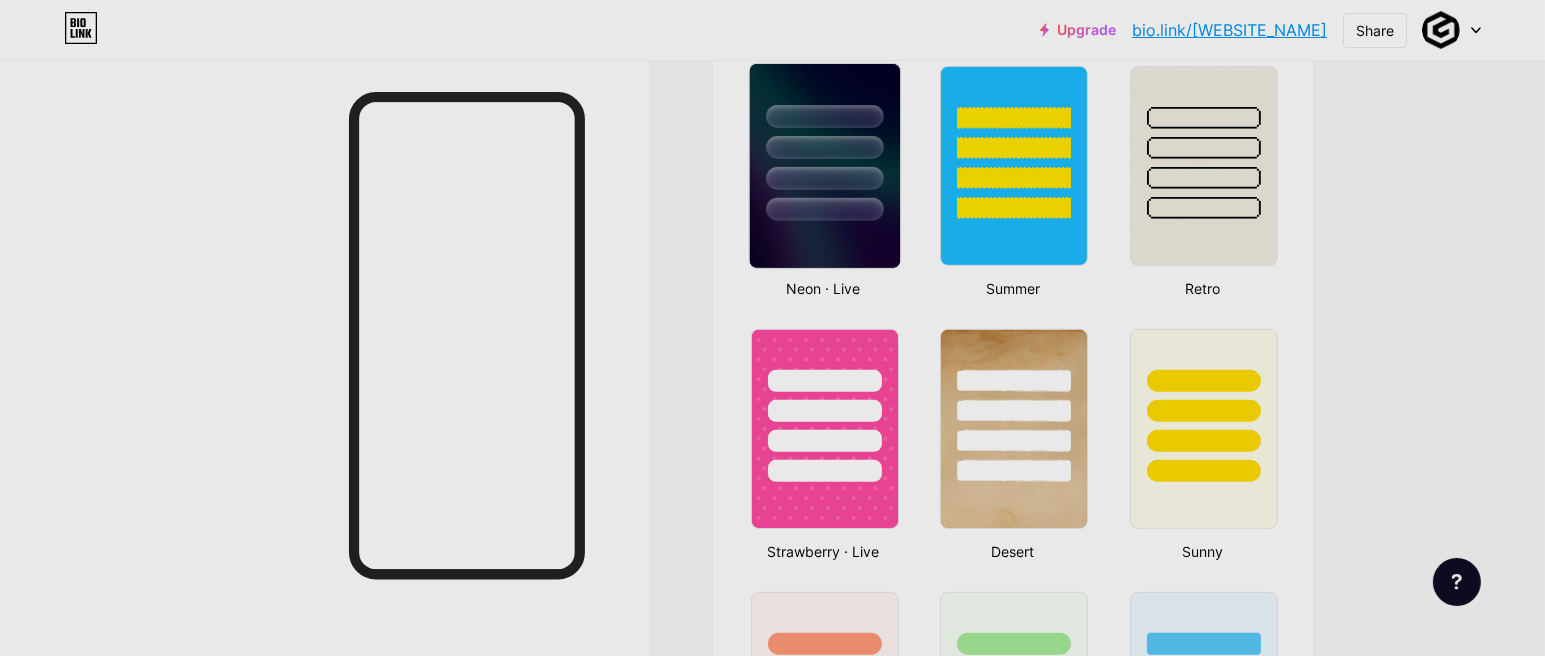 click at bounding box center [824, 209] 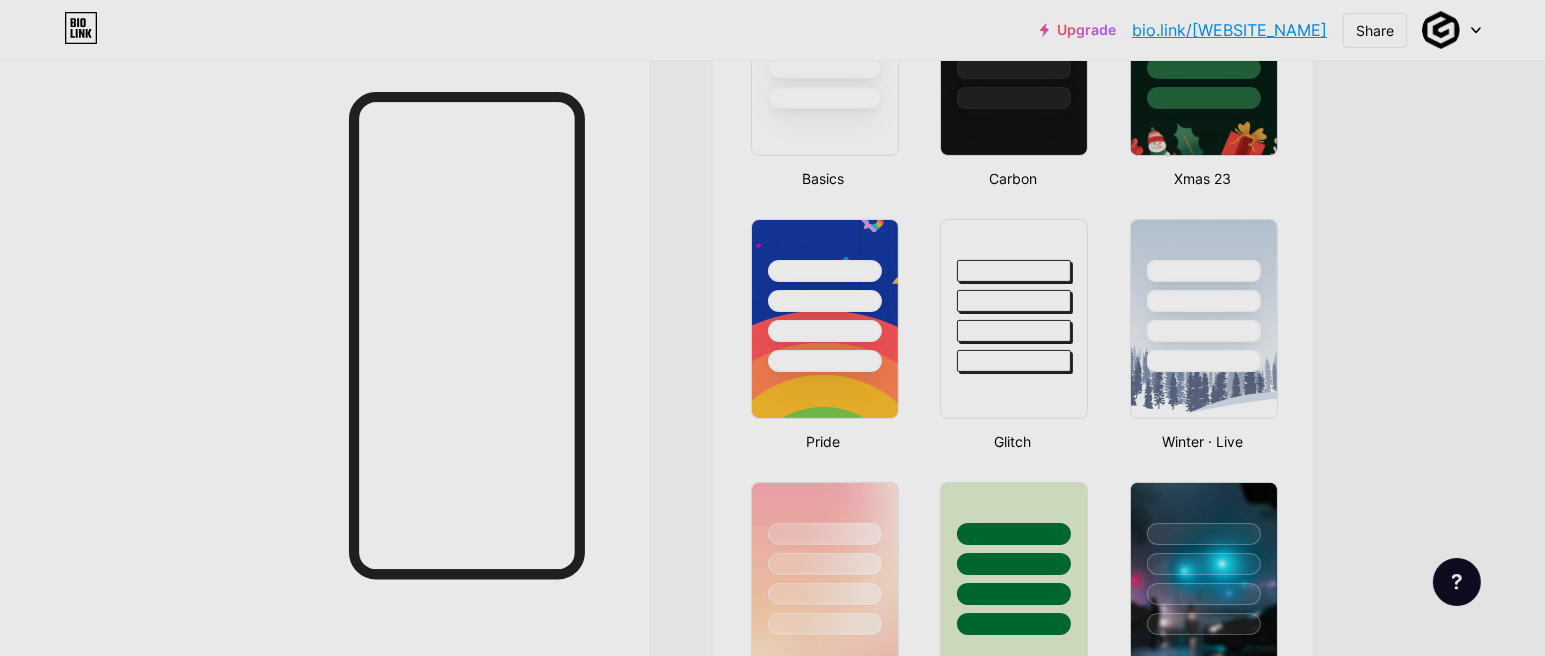 scroll, scrollTop: 600, scrollLeft: 0, axis: vertical 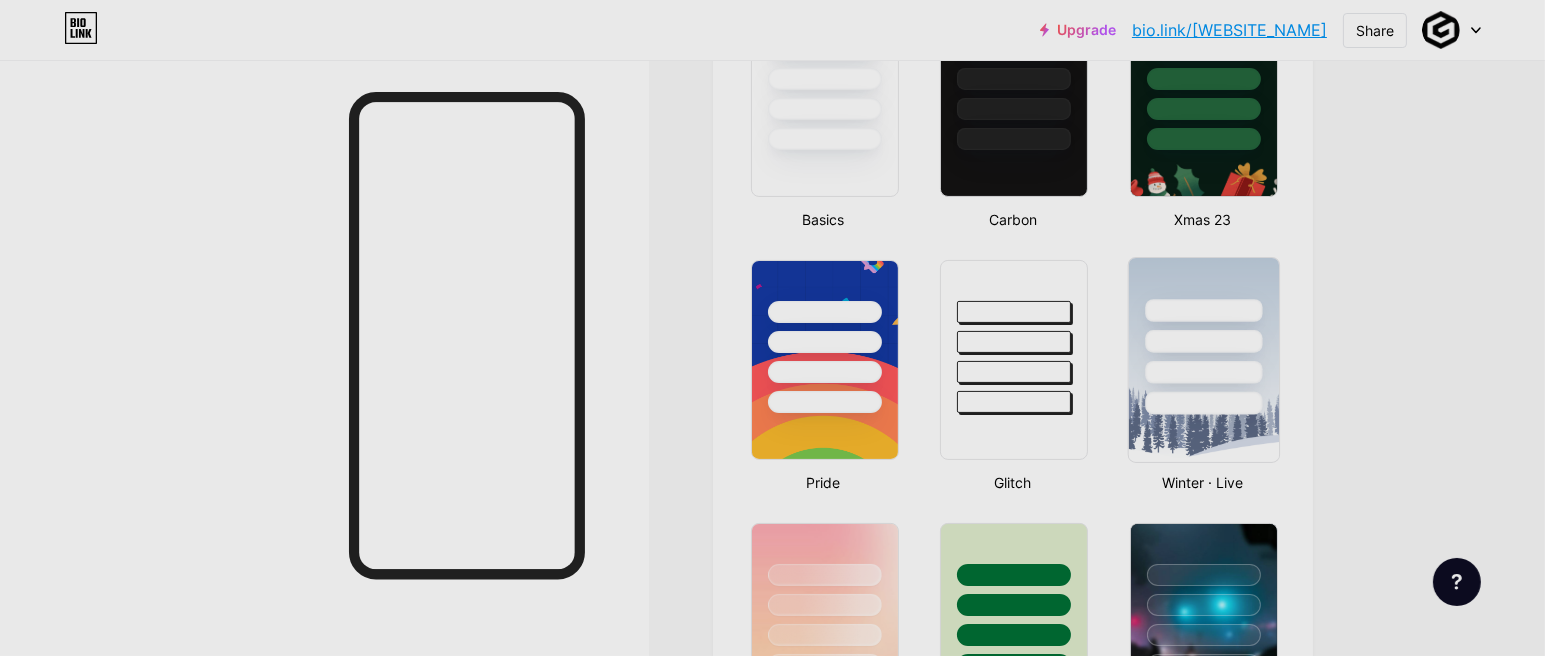 click at bounding box center (1203, 341) 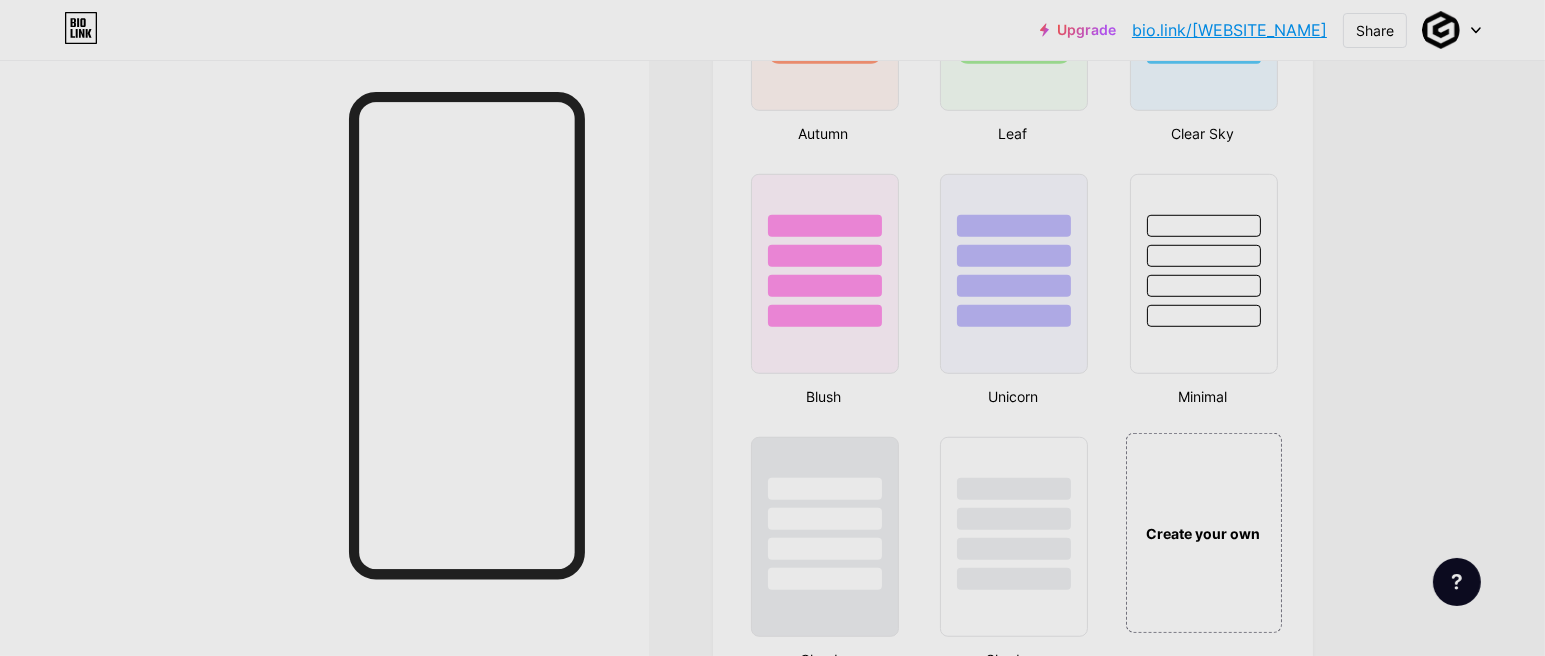scroll, scrollTop: 2126, scrollLeft: 0, axis: vertical 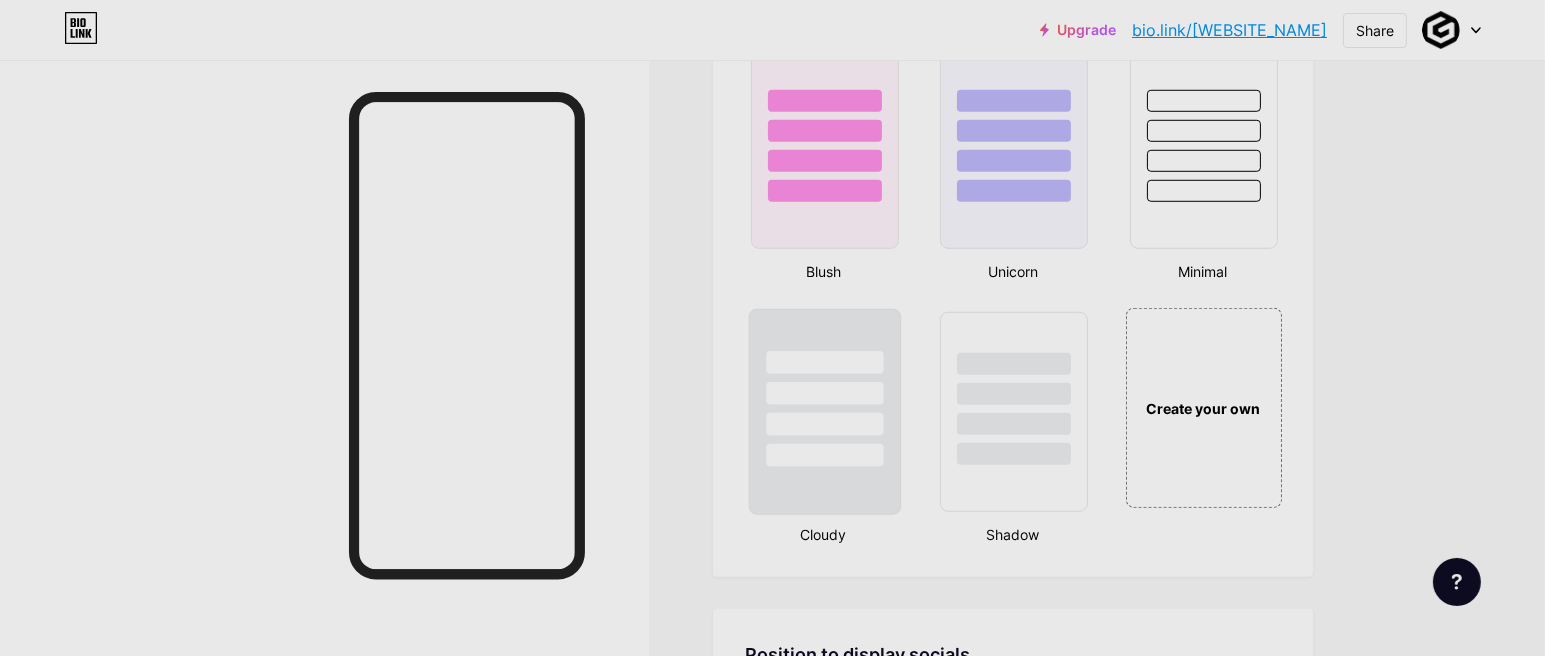 click at bounding box center [825, 388] 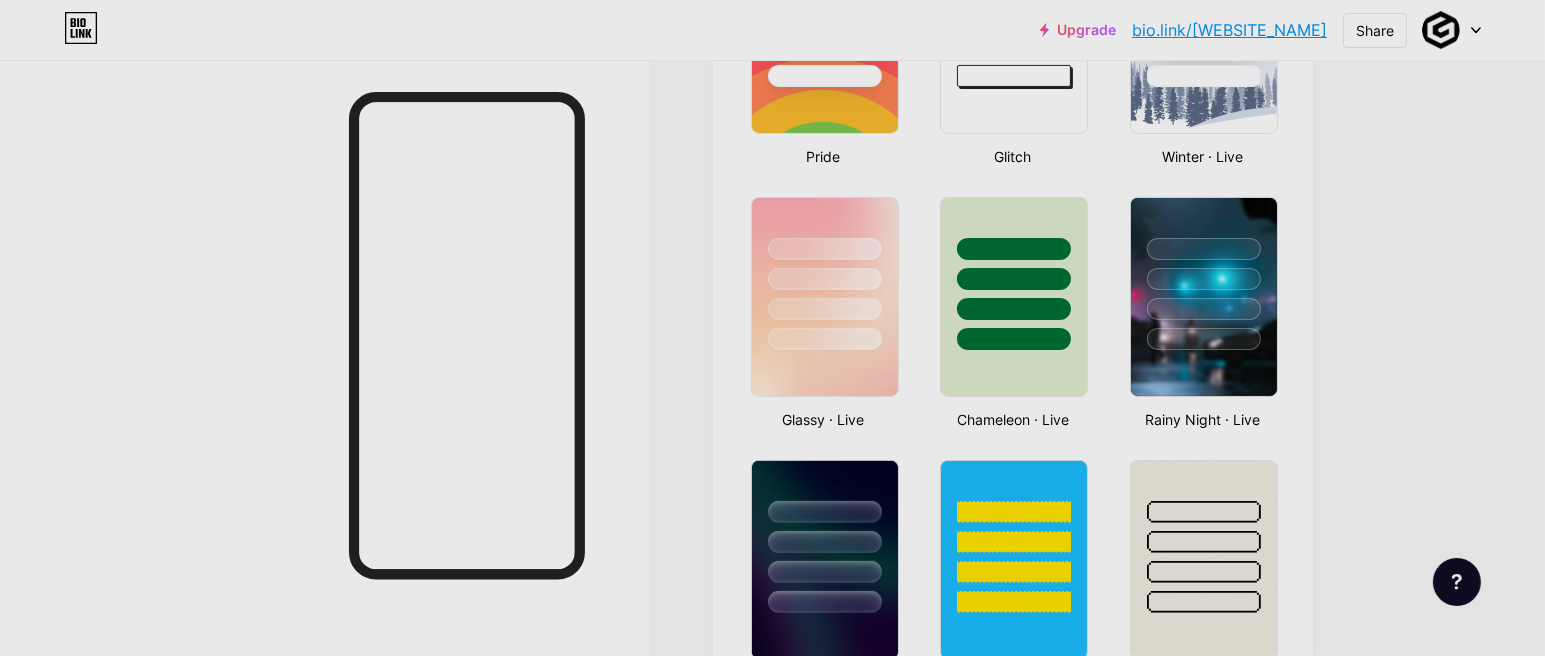 scroll, scrollTop: 806, scrollLeft: 0, axis: vertical 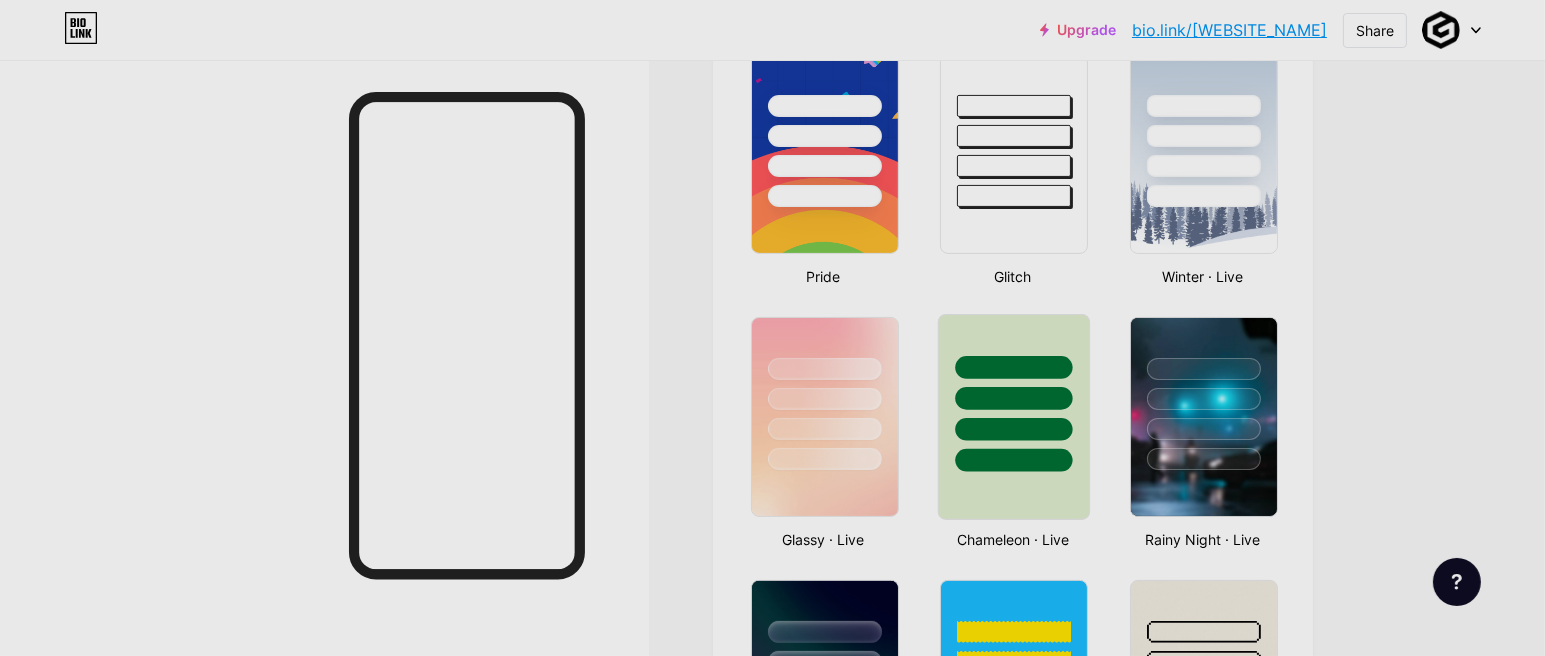 click at bounding box center (1014, 429) 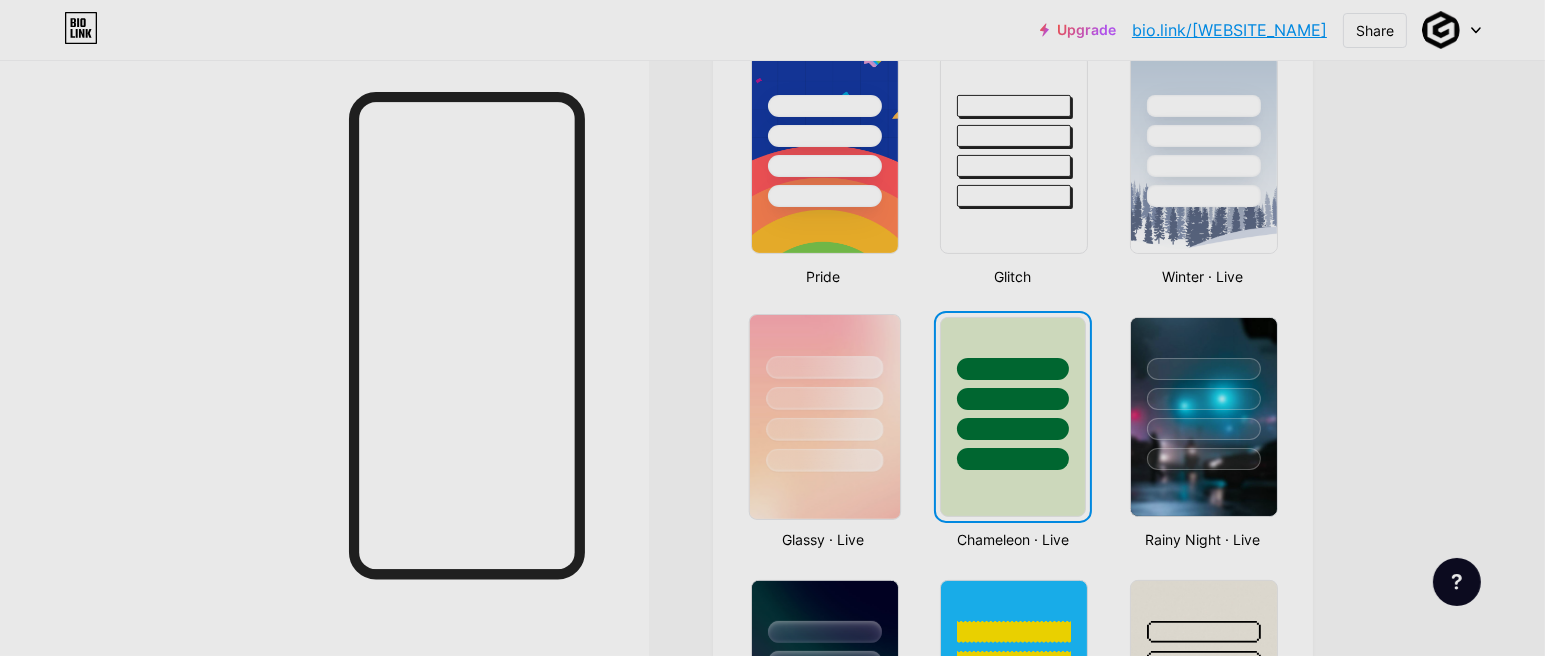 click at bounding box center (824, 398) 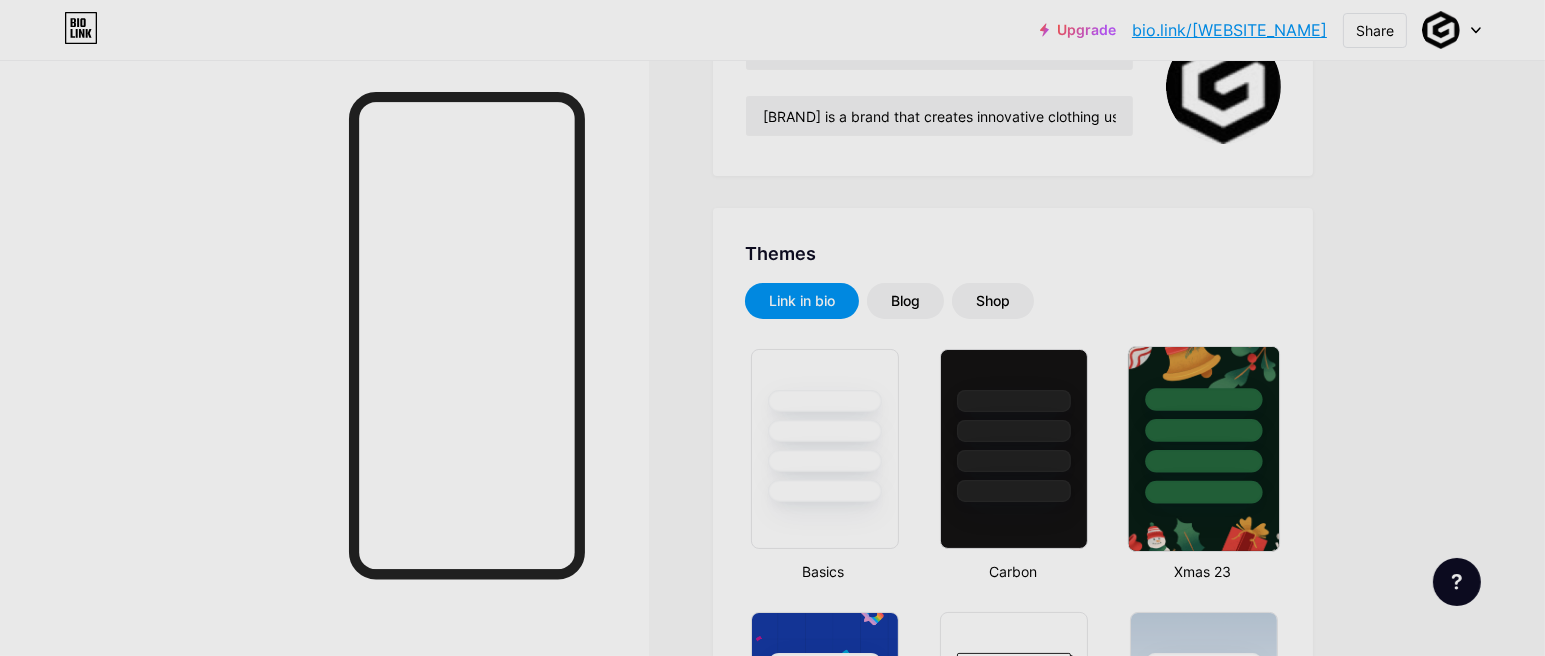 scroll, scrollTop: 206, scrollLeft: 0, axis: vertical 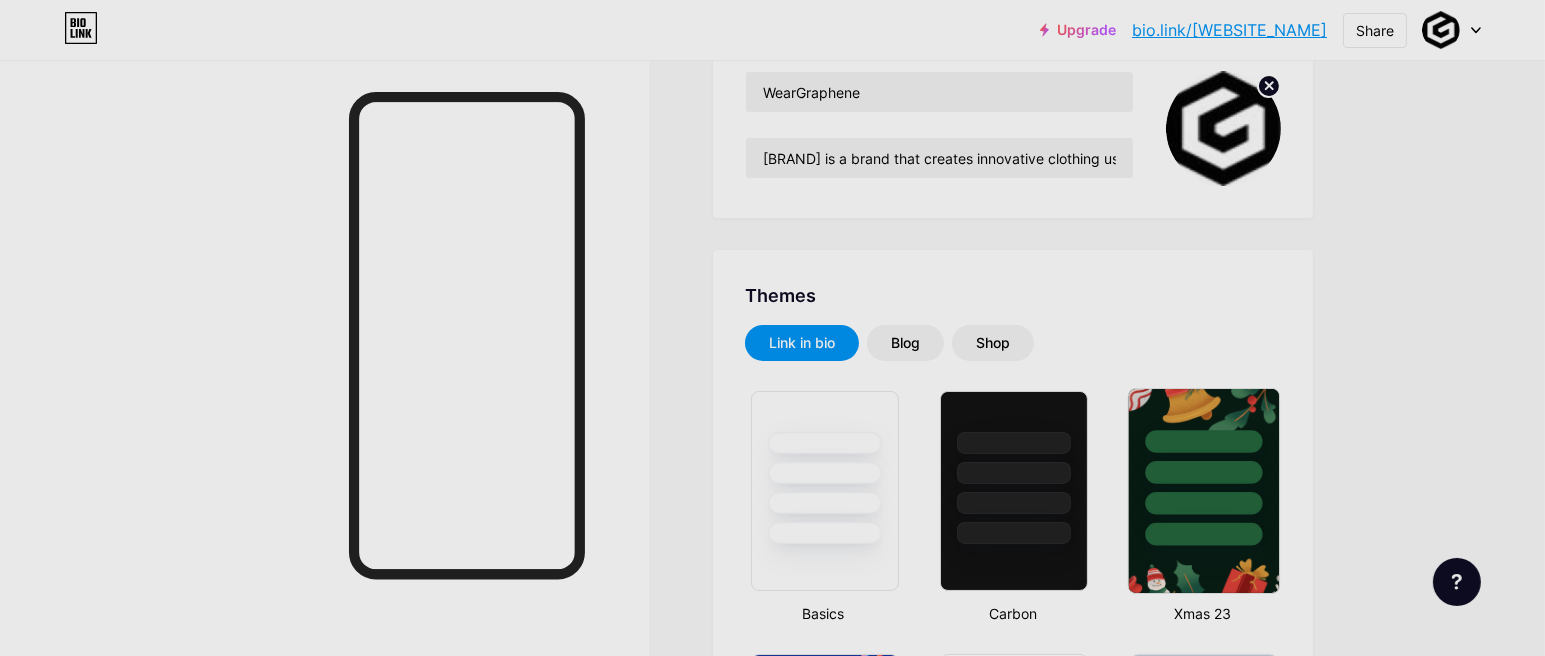 click at bounding box center [1203, 467] 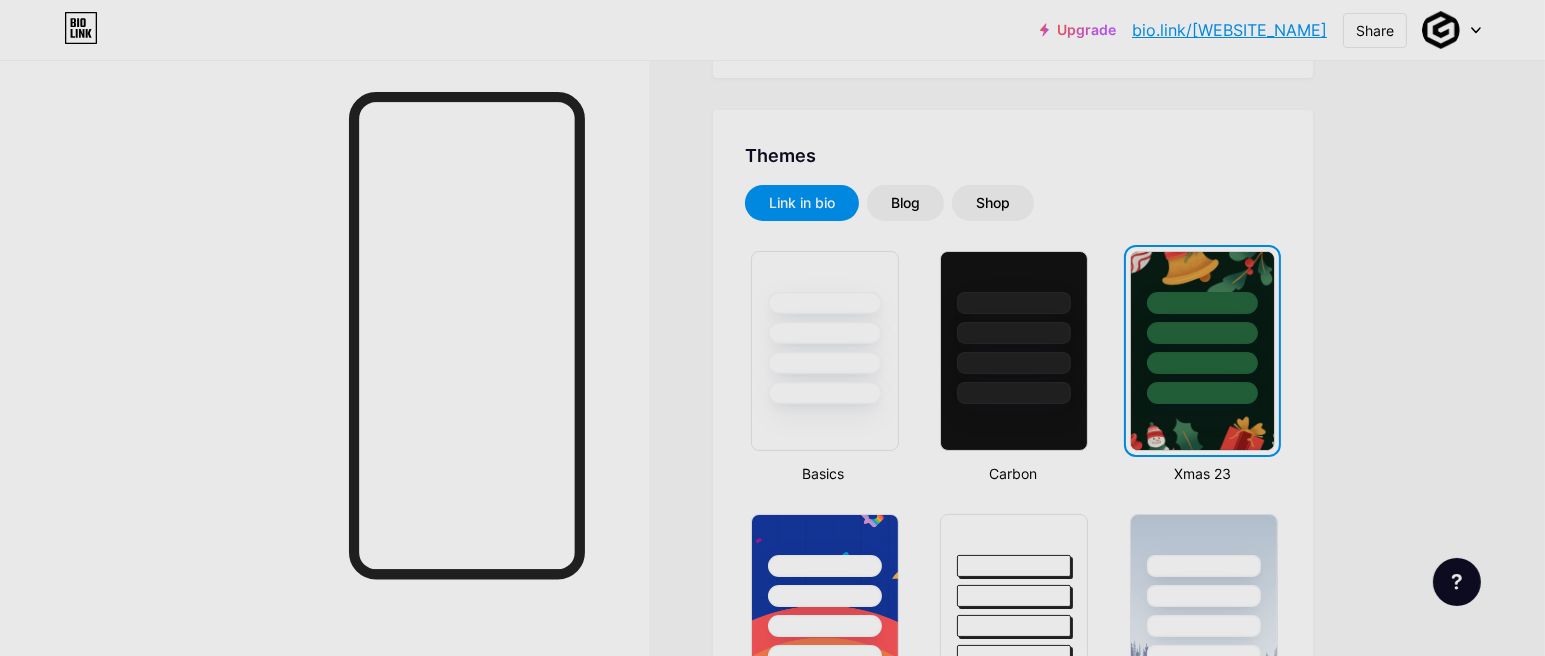 scroll, scrollTop: 446, scrollLeft: 0, axis: vertical 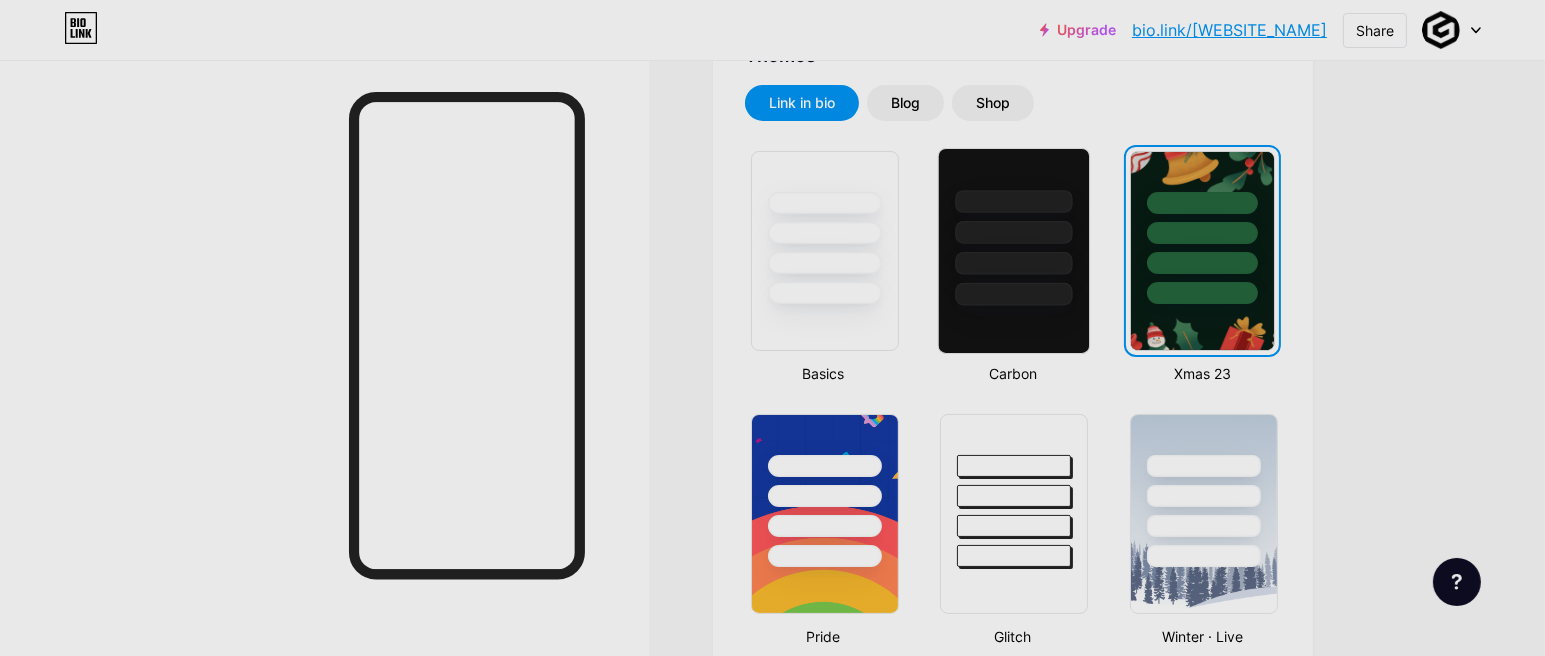 click at bounding box center [1014, 294] 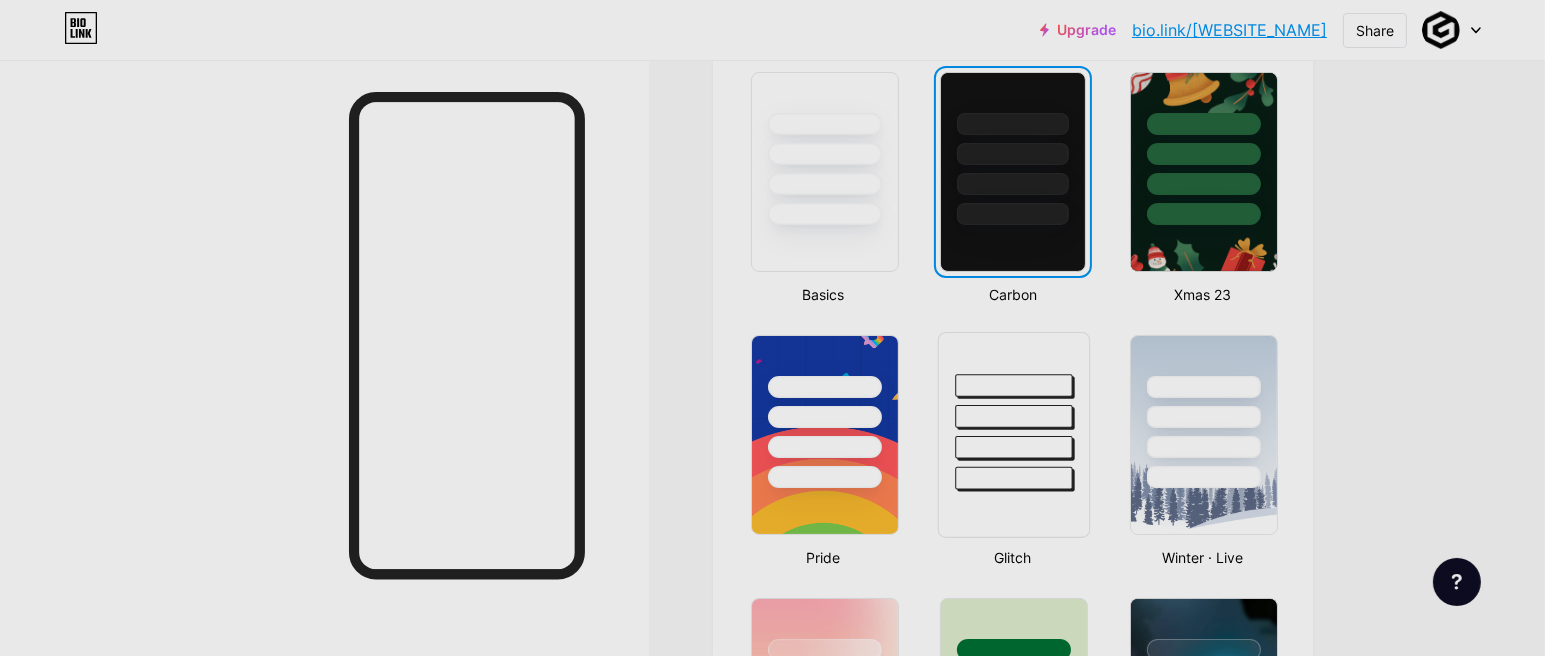 scroll, scrollTop: 566, scrollLeft: 0, axis: vertical 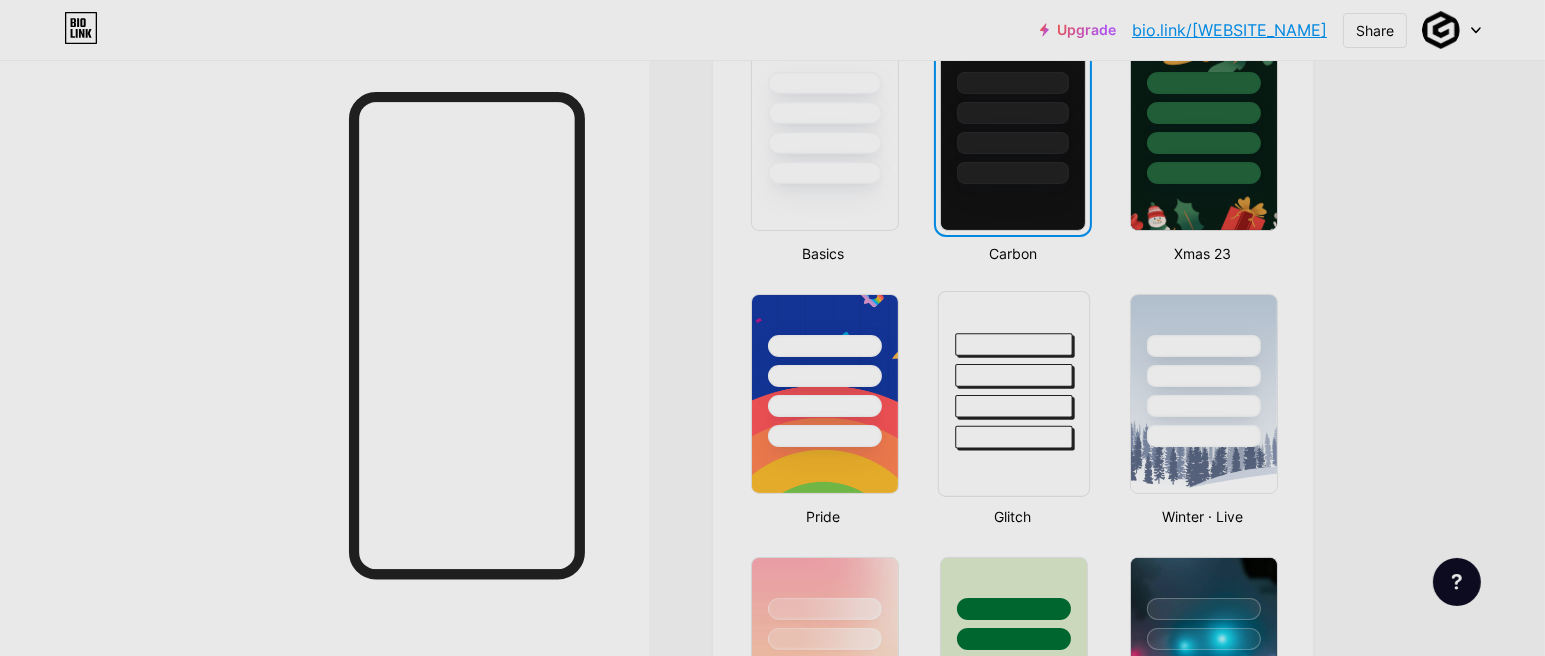 click at bounding box center (1014, 406) 